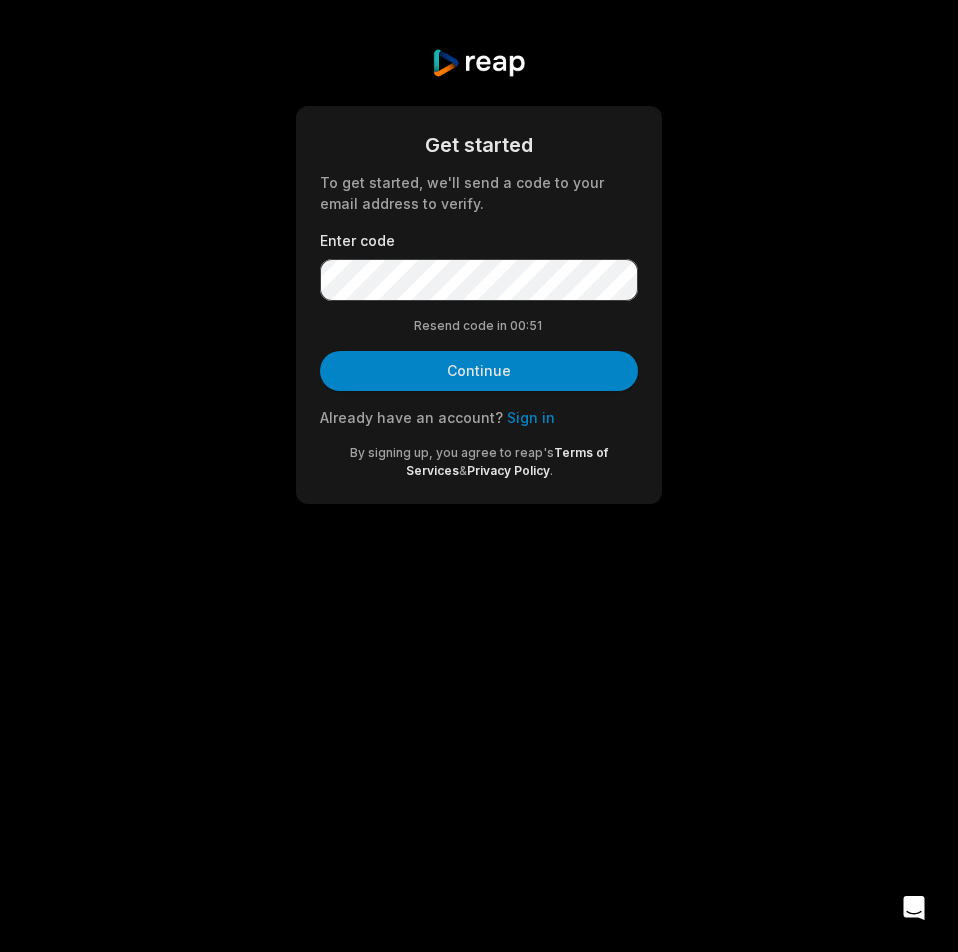 scroll, scrollTop: 0, scrollLeft: 0, axis: both 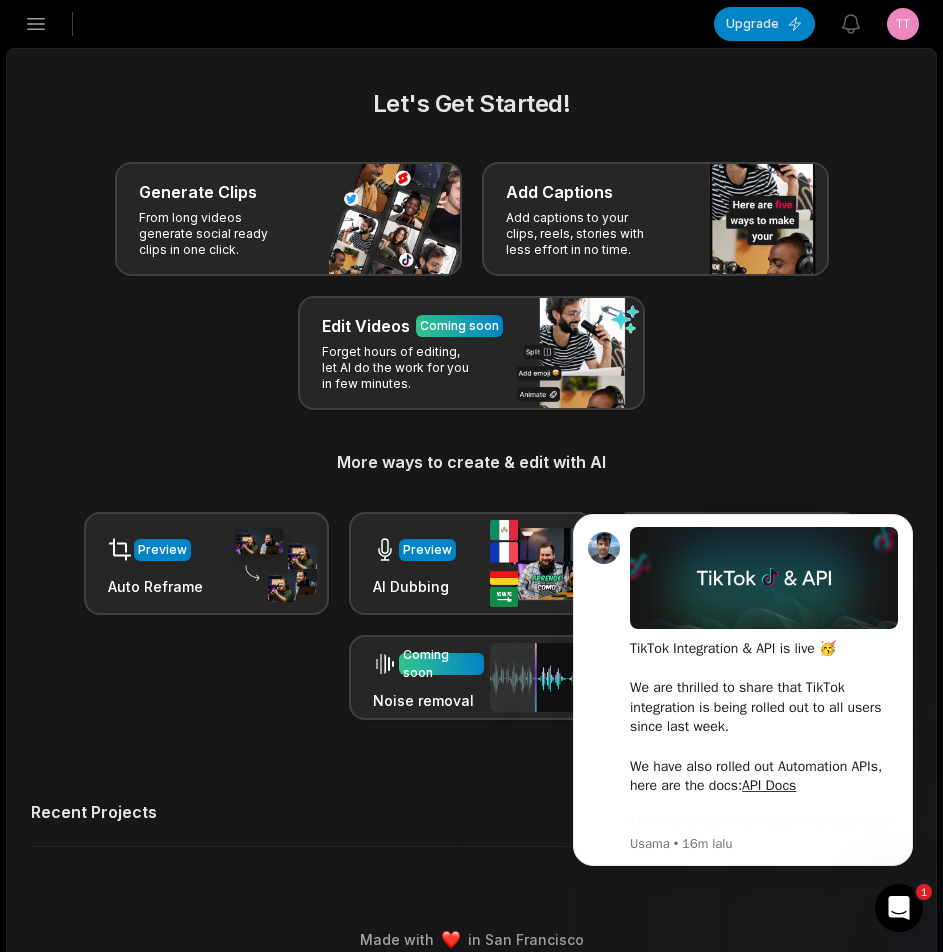click 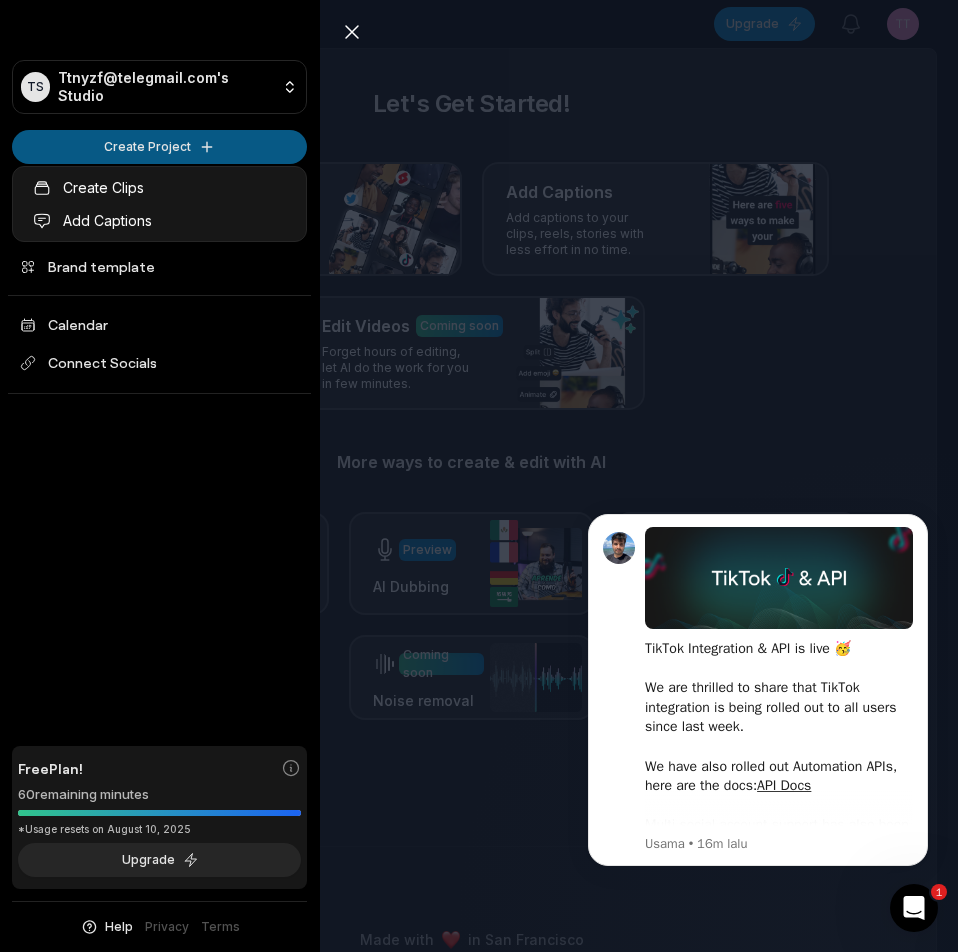 click on "TS Ttnyzf@telegmail.com's Studio Create Project Home Projects Brand template Calendar Connect Socials Free  Plan! 60  remaining minutes *Usage resets on August 10, 2025 Upgrade Help Privacy Terms Open sidebar Upgrade View notifications Open user menu   Let's Get Started! Generate Clips From long videos generate social ready clips in one click. Add Captions Add captions to your clips, reels, stories with less effort in no time. Edit Videos Coming soon Forget hours of editing, let AI do the work for you in few minutes. More ways to create & edit with AI Preview Auto Reframe Preview AI Dubbing Coming soon Transcription Coming soon Noise removal Recent Projects View all Made with   in San Francisco 1 Close sidebar TS Ttnyzf@telegmail.com's Studio Create Project Home Projects Brand template Calendar Connect Socials Free  Plan! 60  remaining minutes *Usage resets on August 10, 2025 Upgrade Help Privacy Terms Create Clips Add Captions" at bounding box center (479, 476) 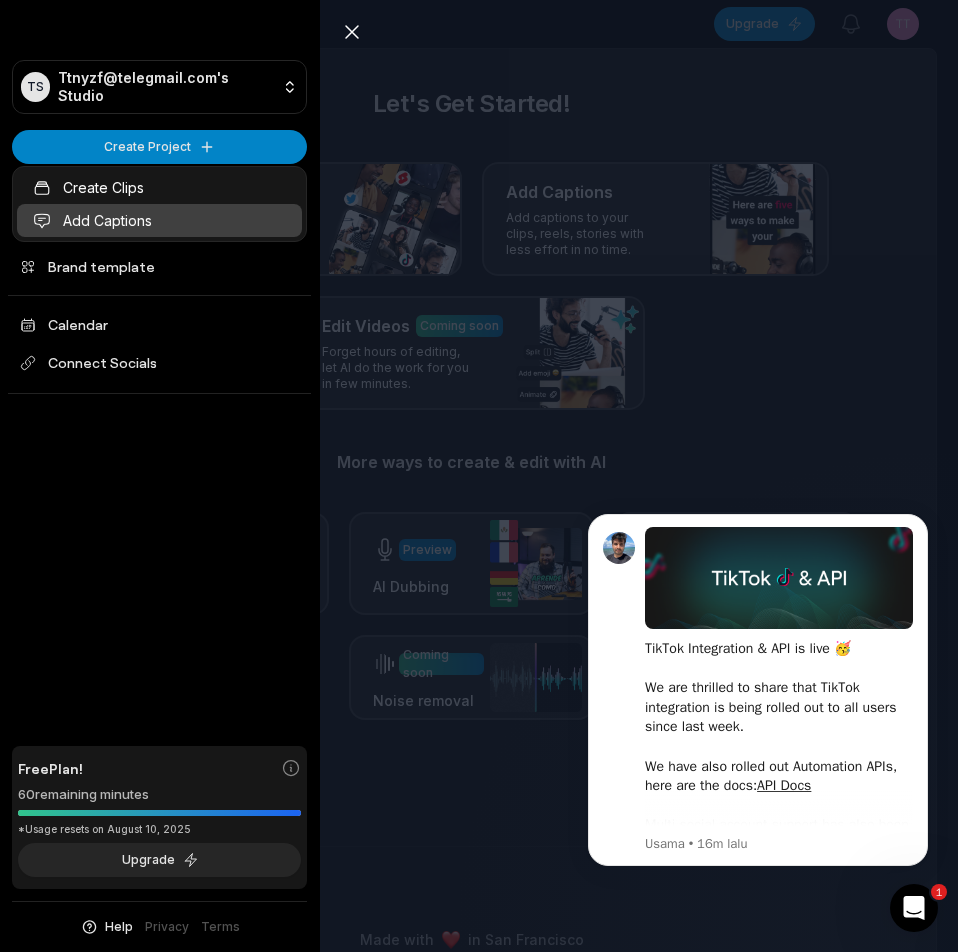 click on "Add Captions" at bounding box center [159, 220] 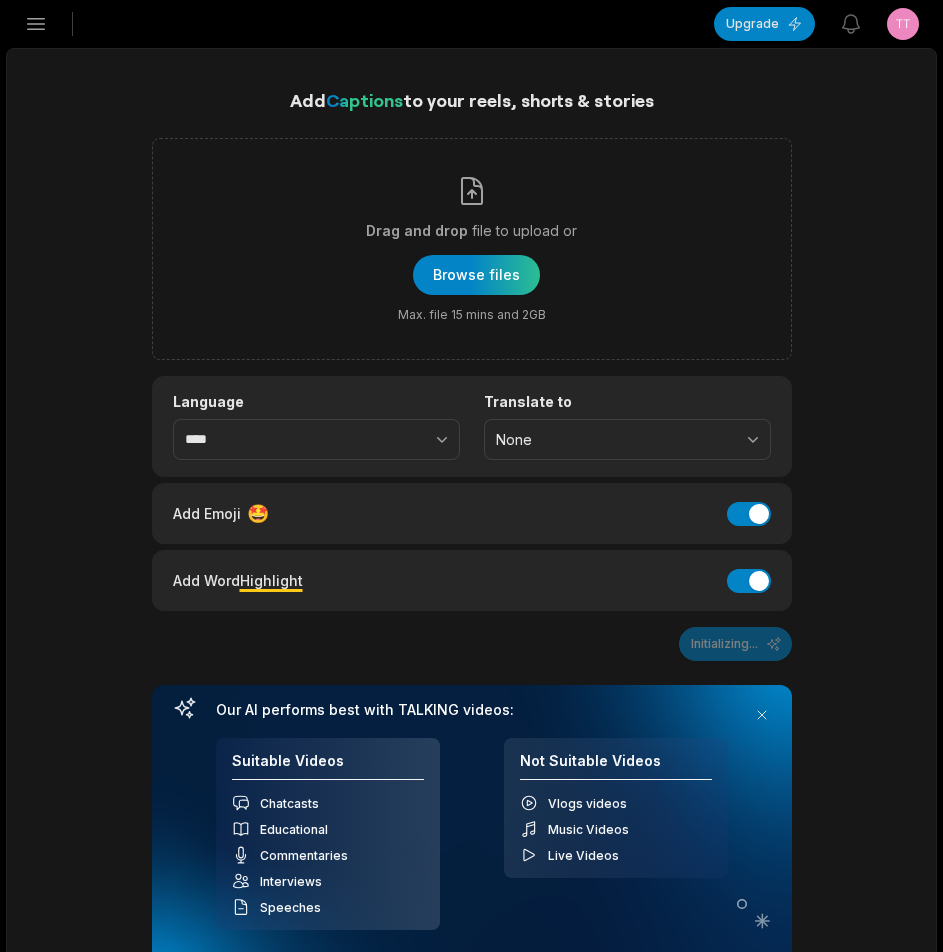 scroll, scrollTop: 0, scrollLeft: 0, axis: both 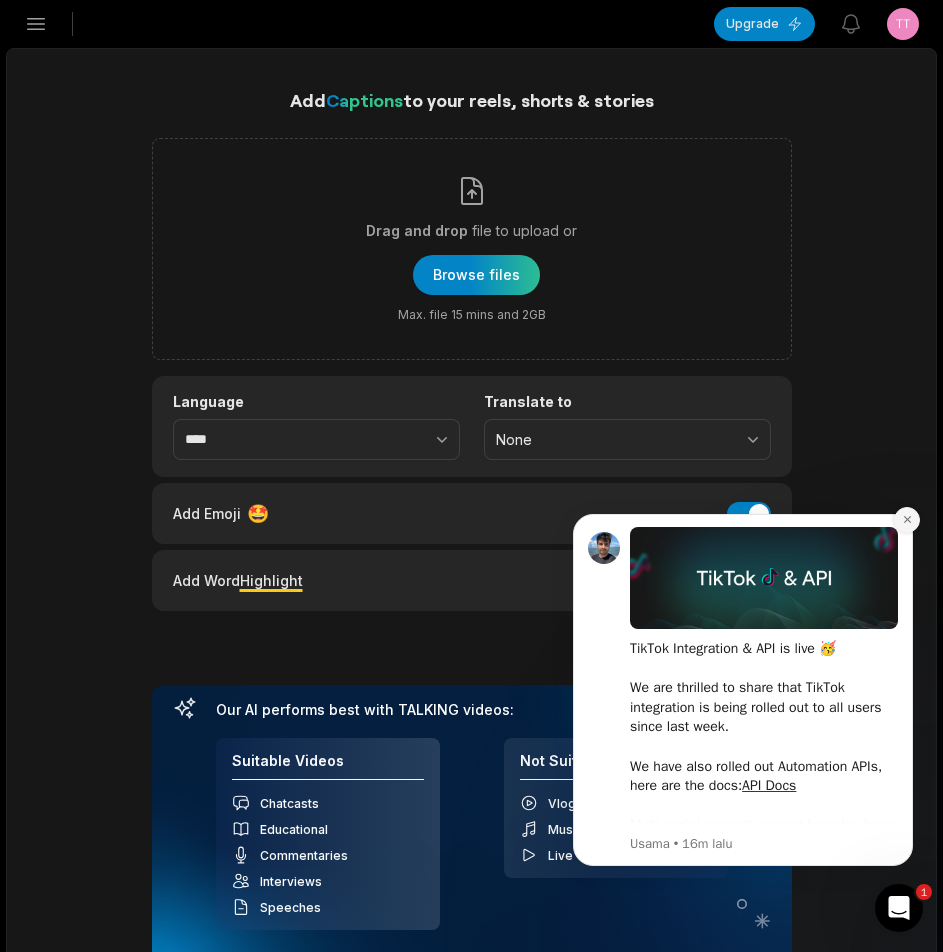 click at bounding box center (907, 520) 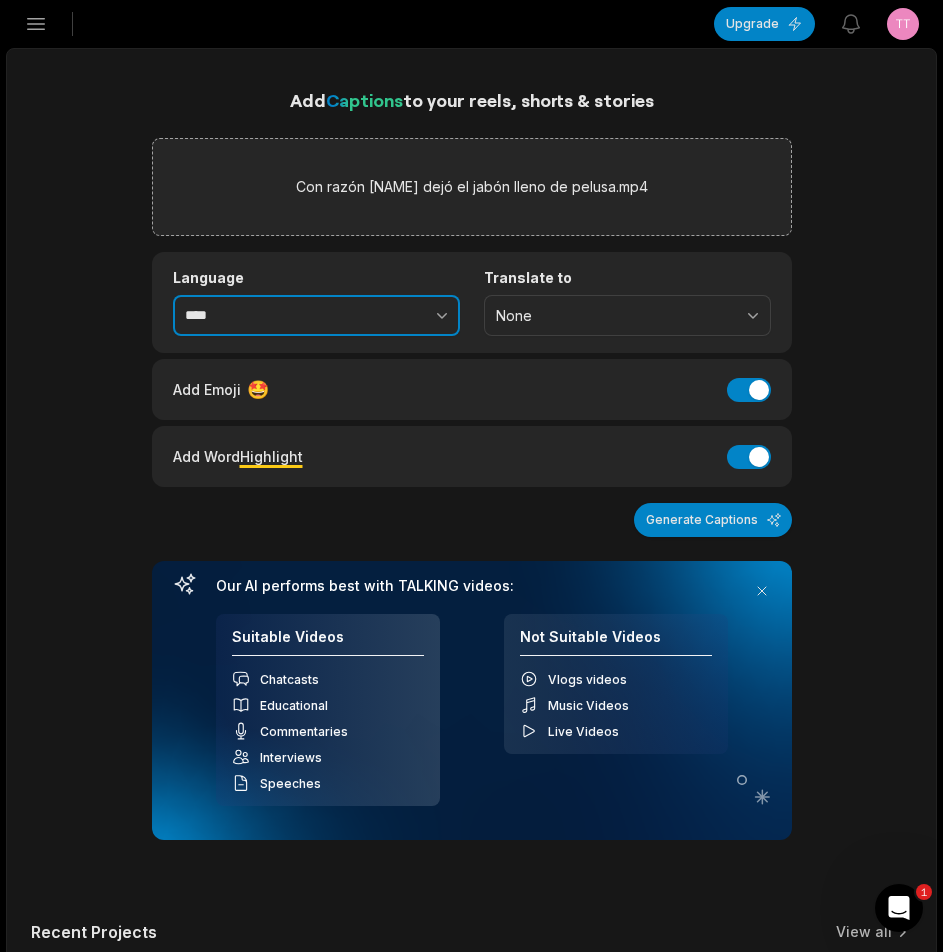 click at bounding box center [398, 316] 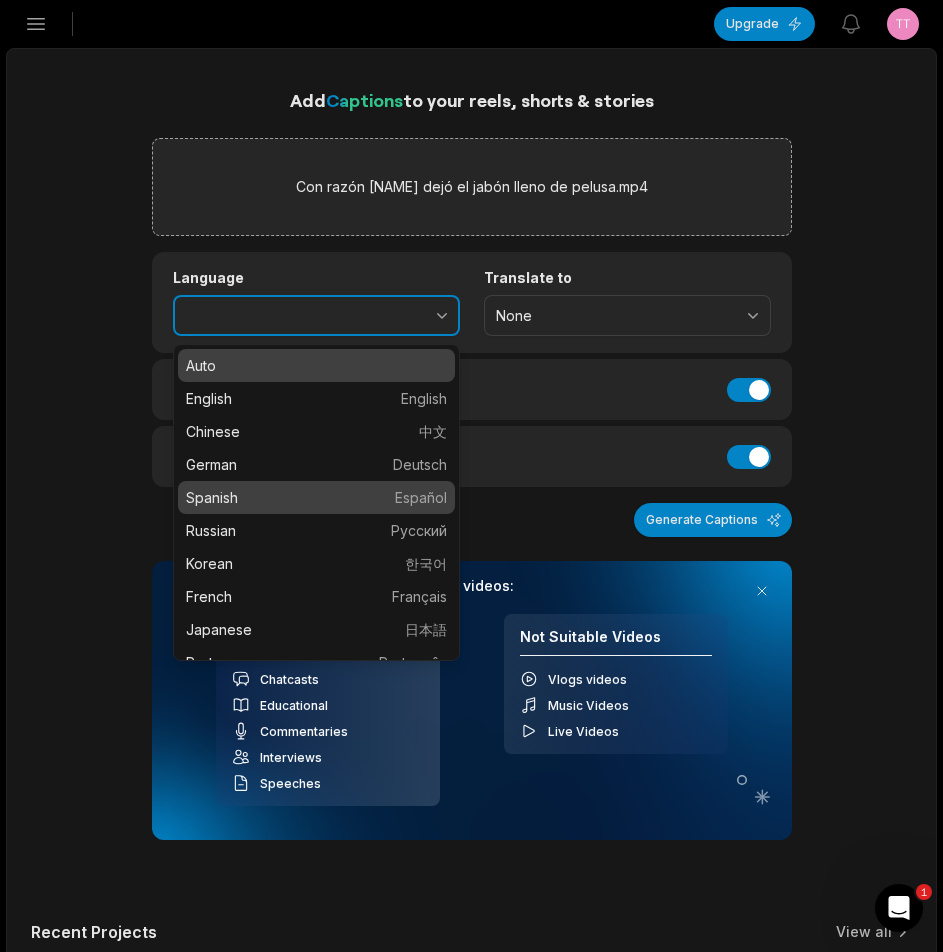 type on "*******" 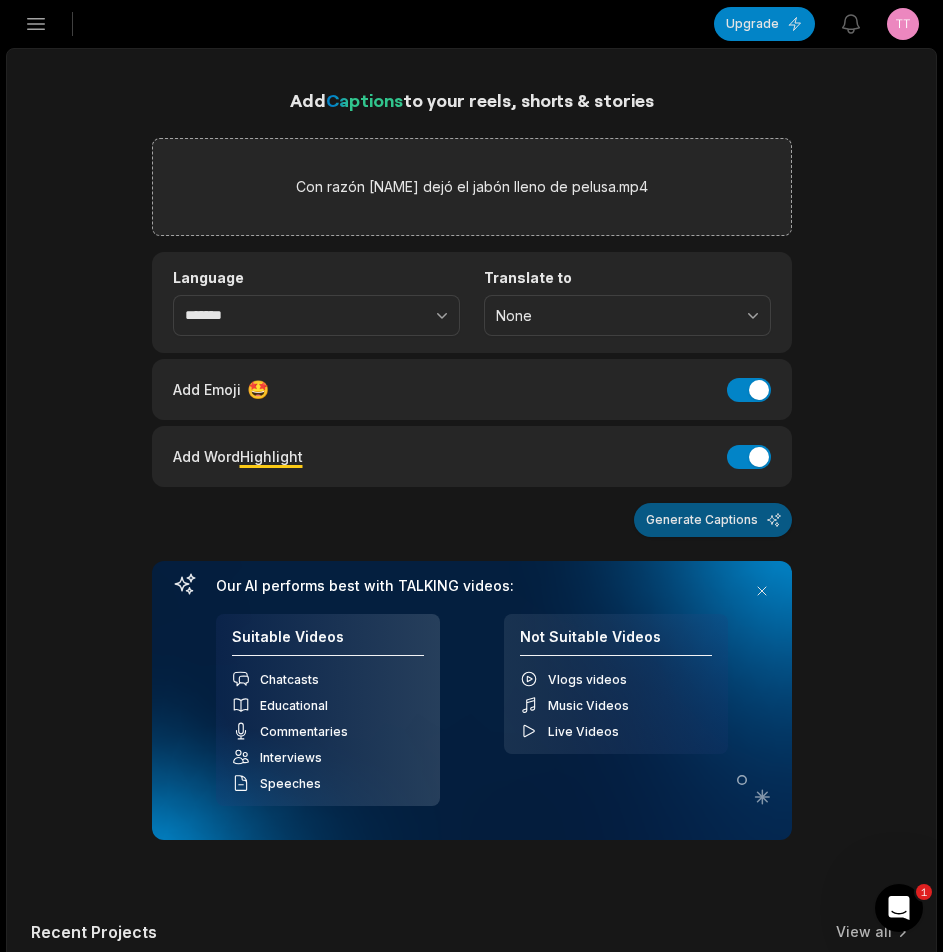 click on "Generate Captions" at bounding box center [713, 520] 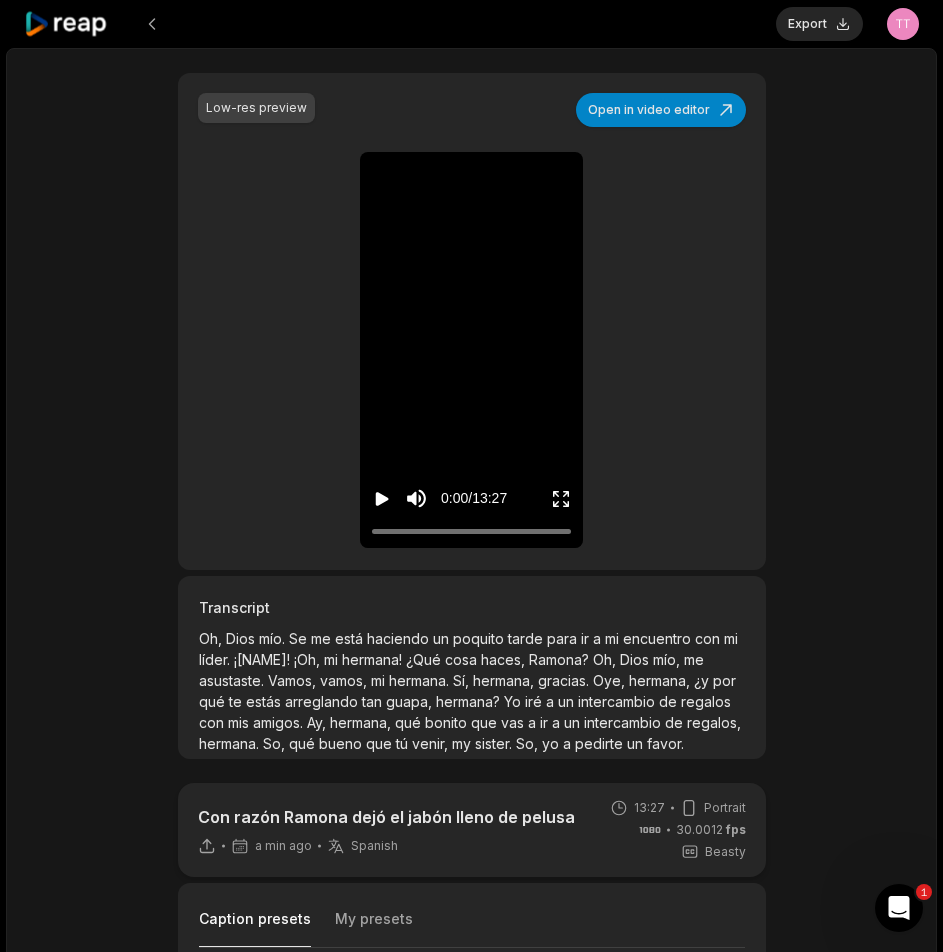 scroll, scrollTop: 400, scrollLeft: 0, axis: vertical 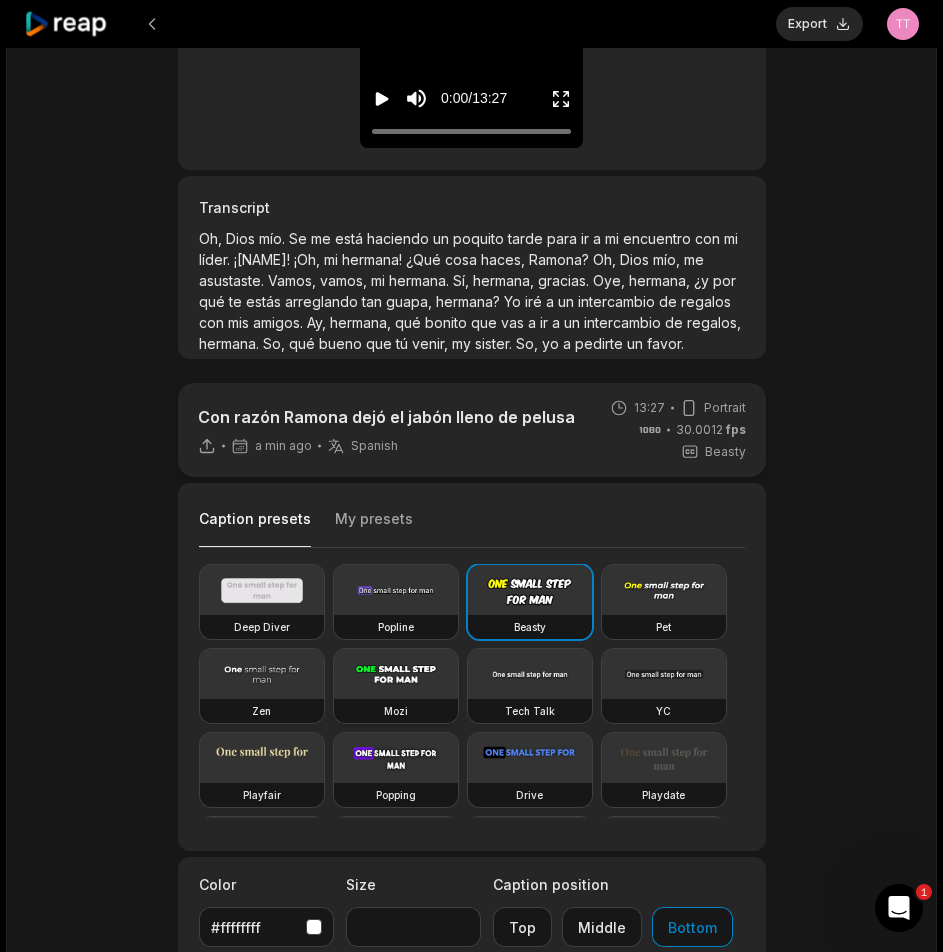 click on "Mozi" at bounding box center [396, 711] 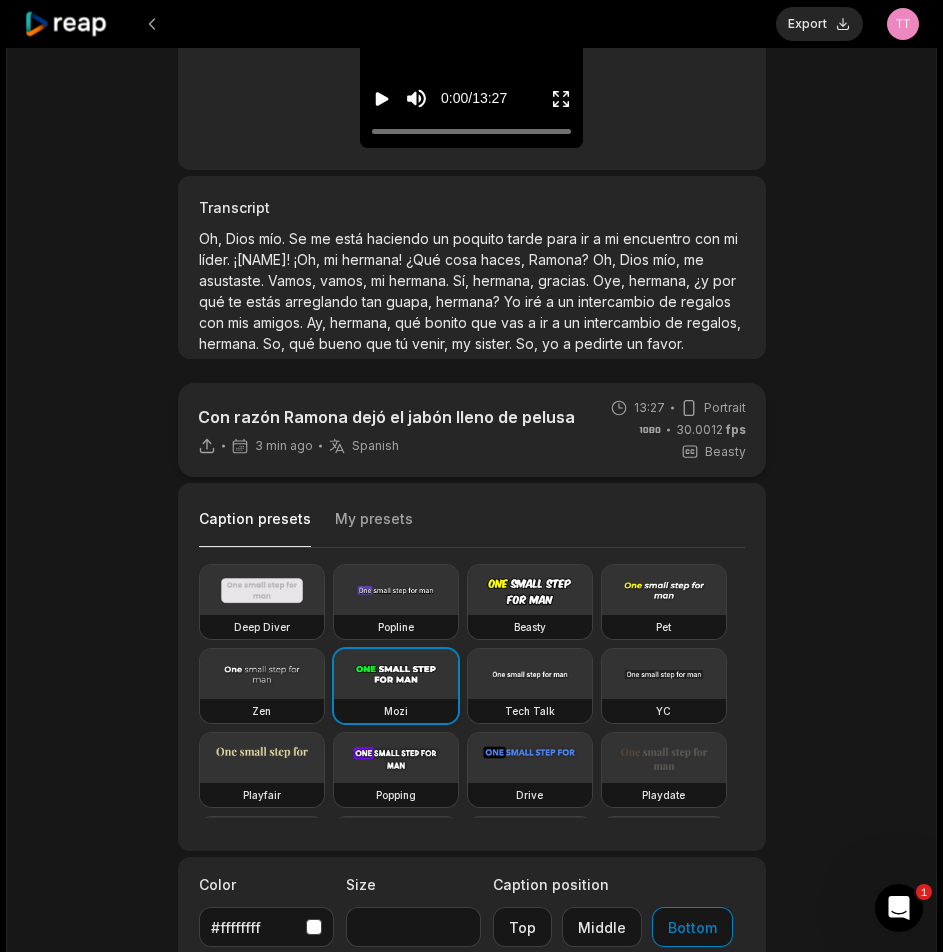 type on "**" 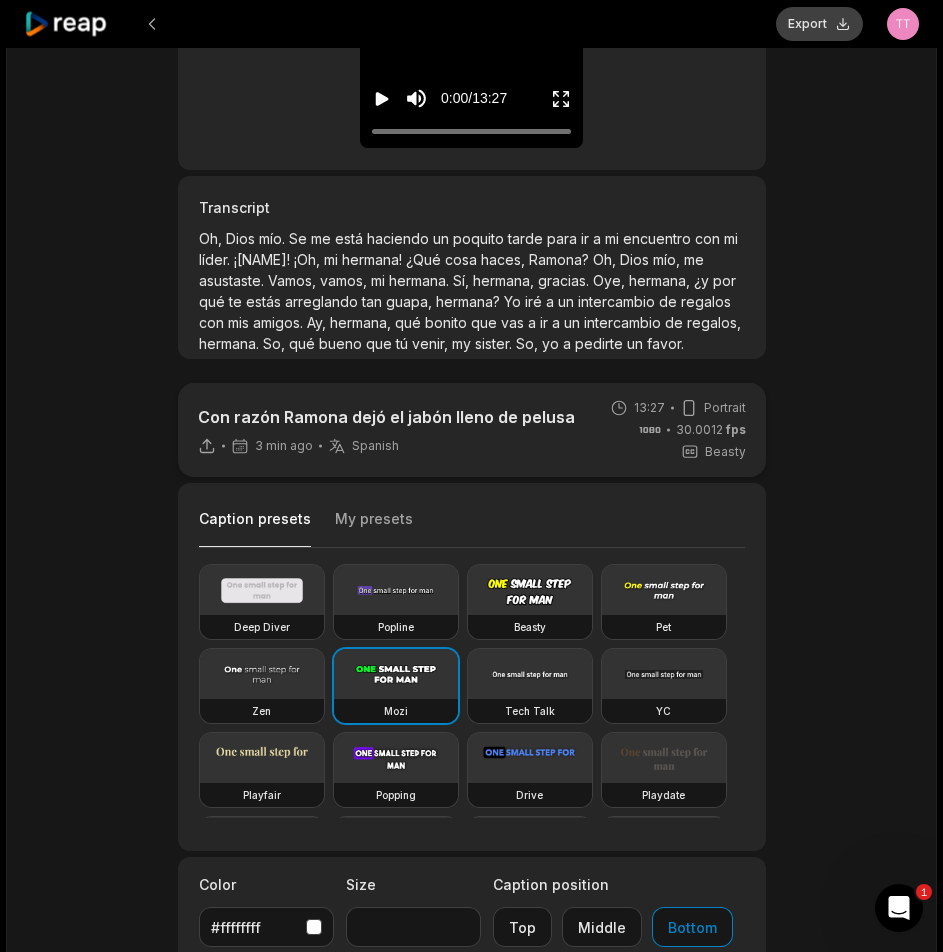 click on "Export" at bounding box center [819, 24] 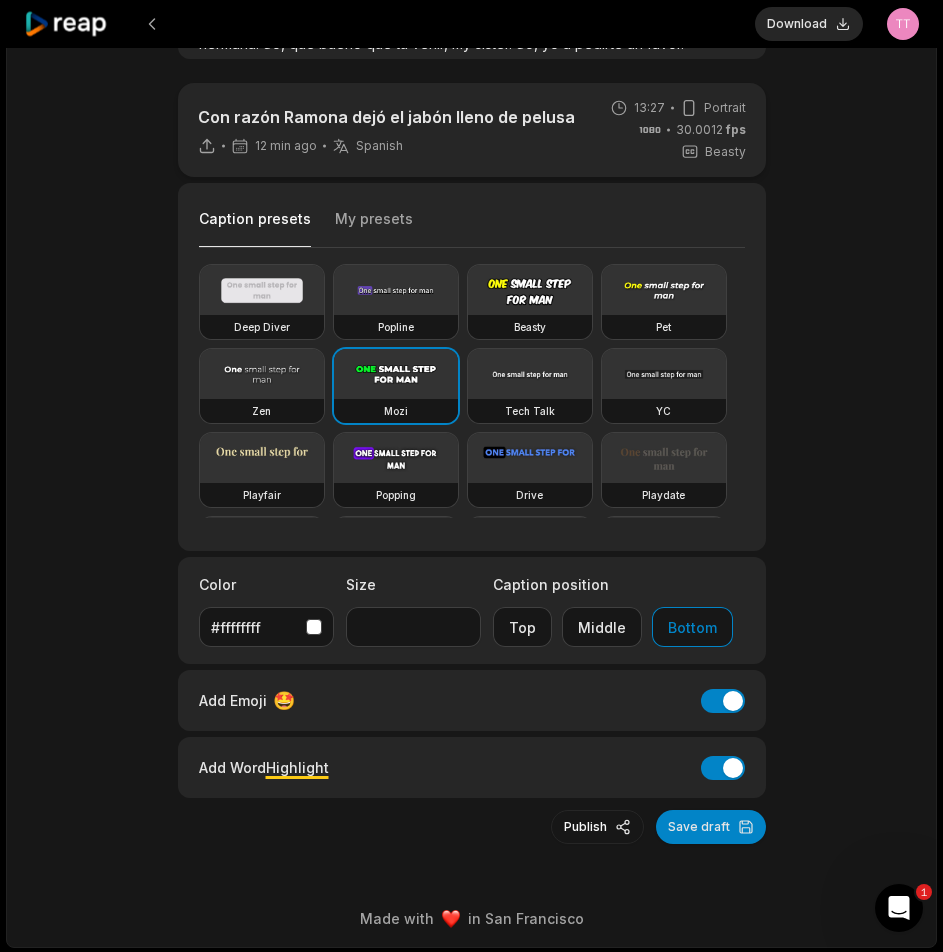 scroll, scrollTop: 600, scrollLeft: 0, axis: vertical 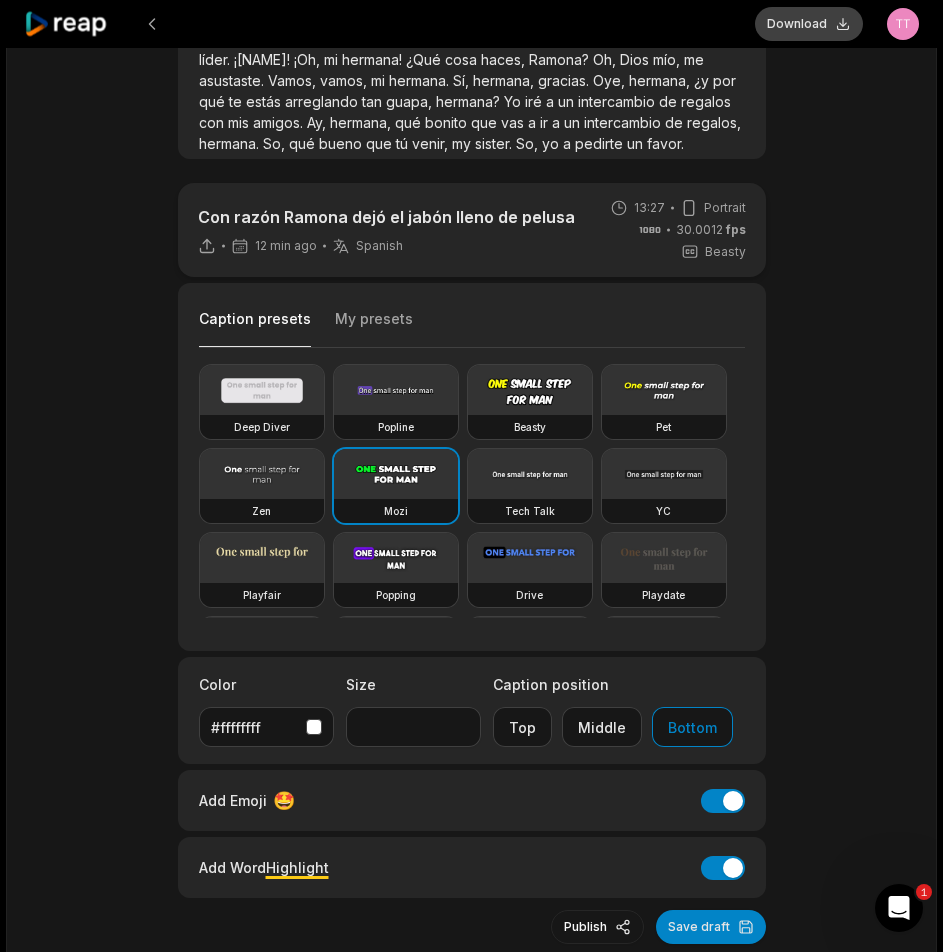 click on "Download" at bounding box center [809, 24] 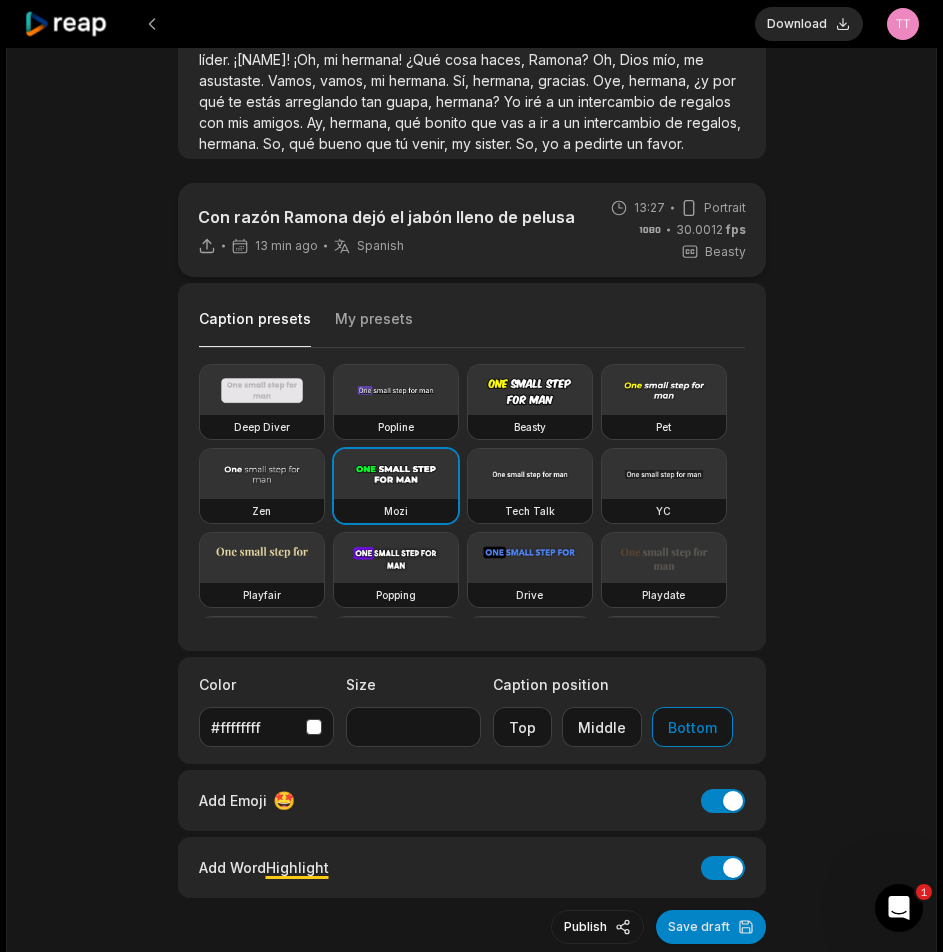 click 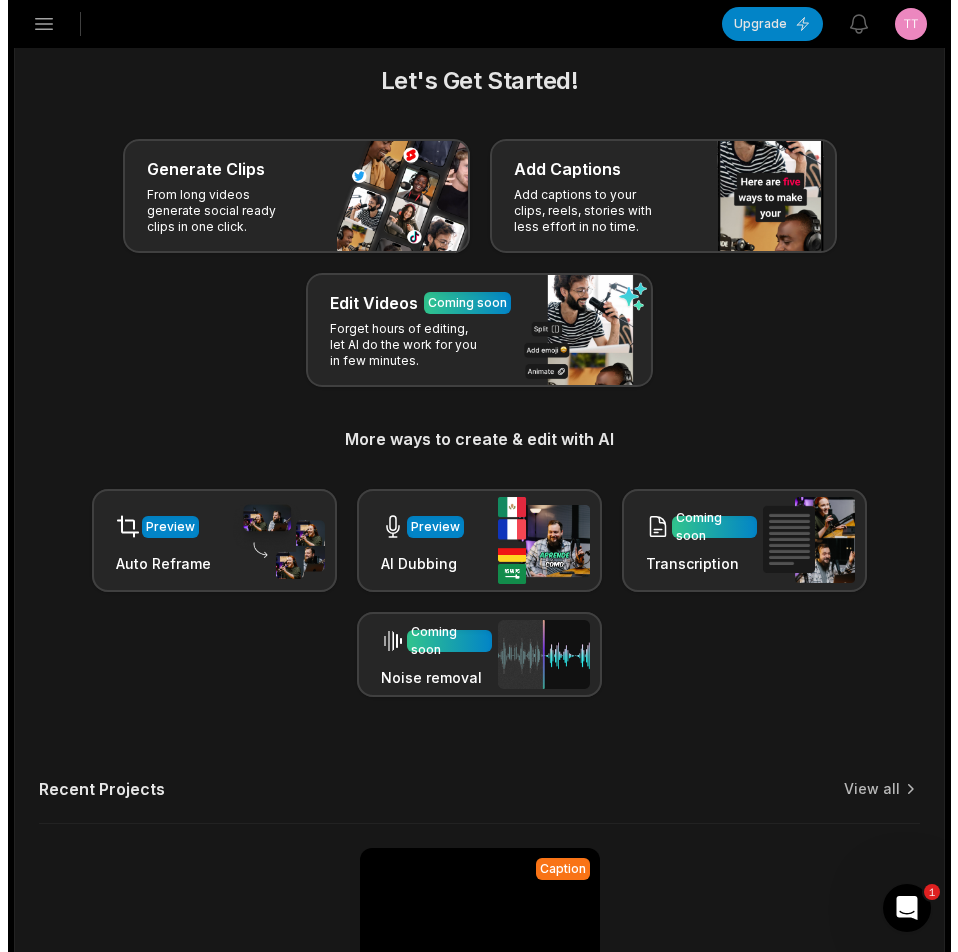 scroll, scrollTop: 285, scrollLeft: 0, axis: vertical 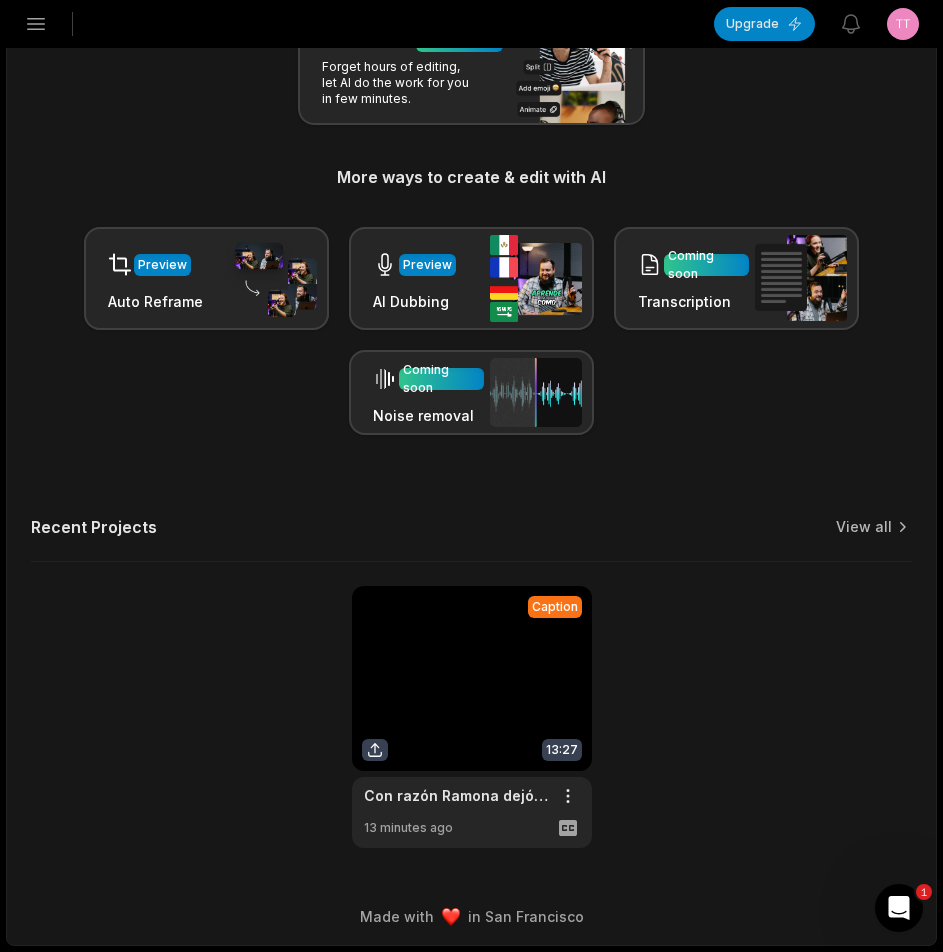 click 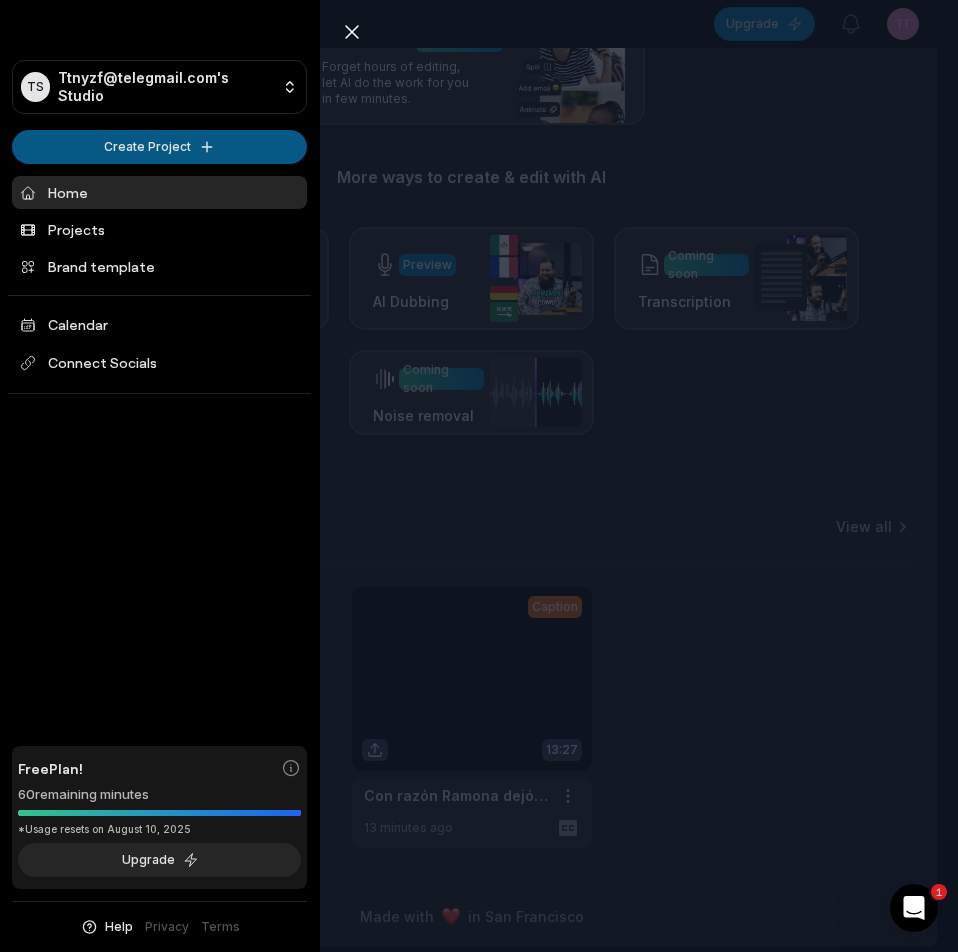scroll, scrollTop: 0, scrollLeft: 0, axis: both 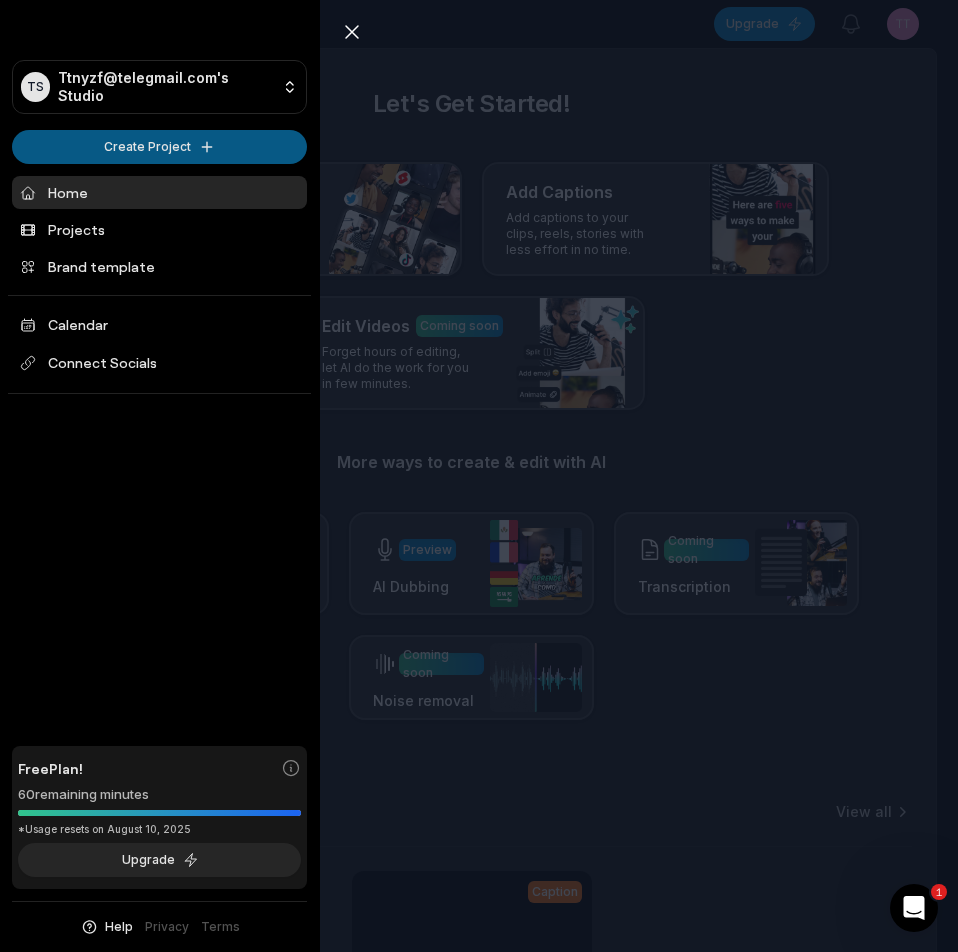 click on "TS Ttnyzf@telegmail.com's Studio Create Project Home Projects Brand template Calendar Connect Socials Free  Plan! 60  remaining minutes *Usage resets on August 10, 2025 Upgrade Help Privacy Terms Open sidebar Upgrade View notifications Open user menu   Let's Get Started! Generate Clips From long videos generate social ready clips in one click. Add Captions Add captions to your clips, reels, stories with less effort in no time. Edit Videos Coming soon Forget hours of editing, let AI do the work for you in few minutes. More ways to create & edit with AI Preview Auto Reframe Preview AI Dubbing Coming soon Transcription Coming soon Noise removal Recent Projects View all Caption 13:27 Con razón Ramona dejó el jabón lleno de pelusa Open options 13 minutes ago Made with   in San Francisco 1 Close sidebar TS Ttnyzf@telegmail.com's Studio Create Project Home Projects Brand template Calendar Connect Socials Free  Plan! 60  remaining minutes *Usage resets on August 10, 2025 Upgrade Help Privacy Terms" at bounding box center (479, 476) 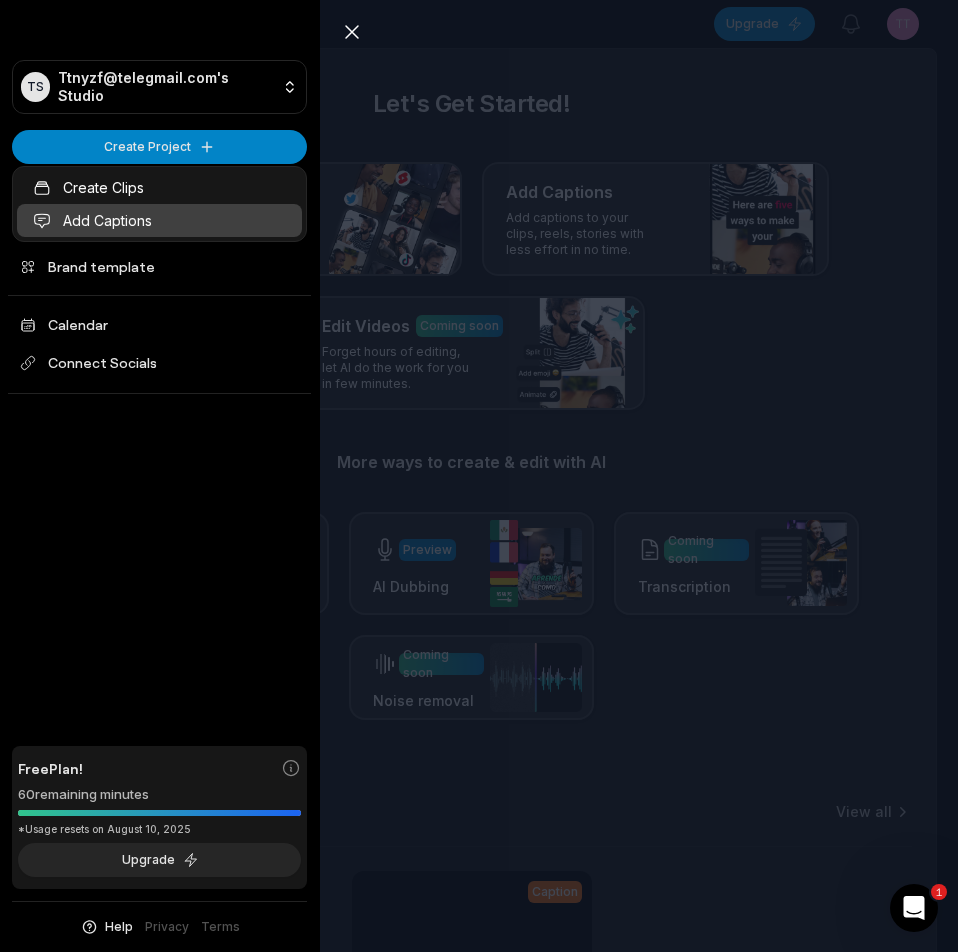 click on "Add Captions" at bounding box center (159, 220) 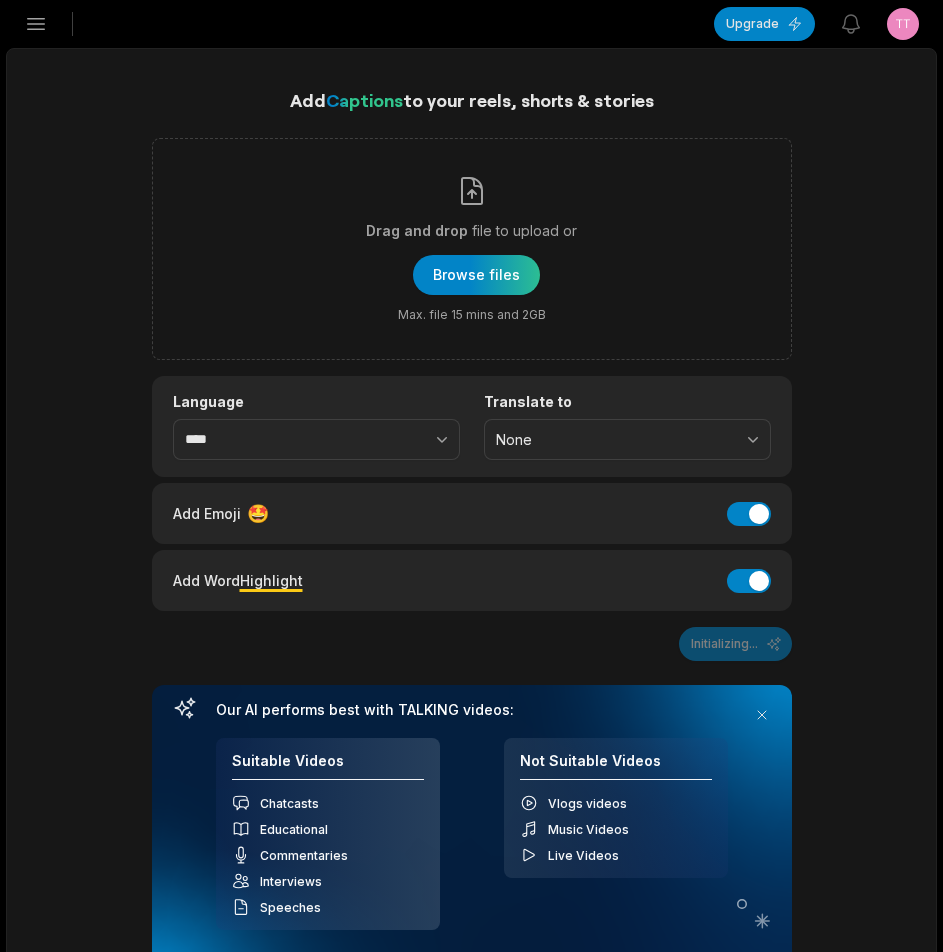 scroll, scrollTop: 0, scrollLeft: 0, axis: both 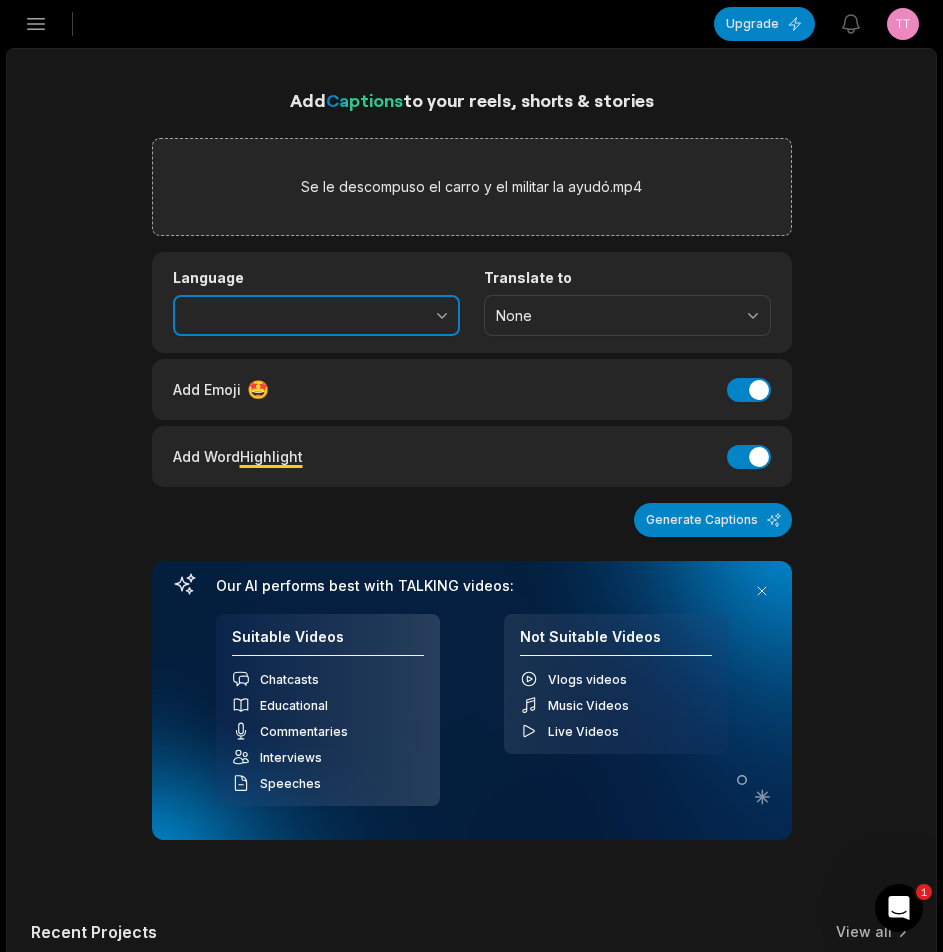 click 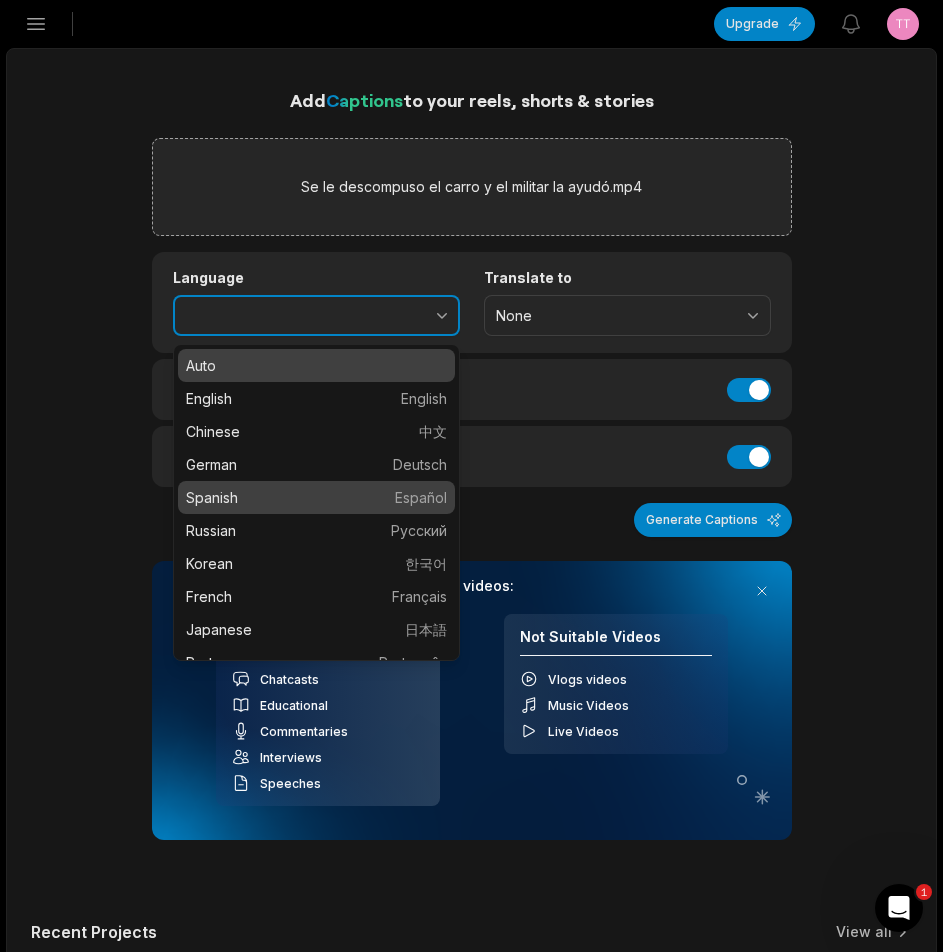 type on "*******" 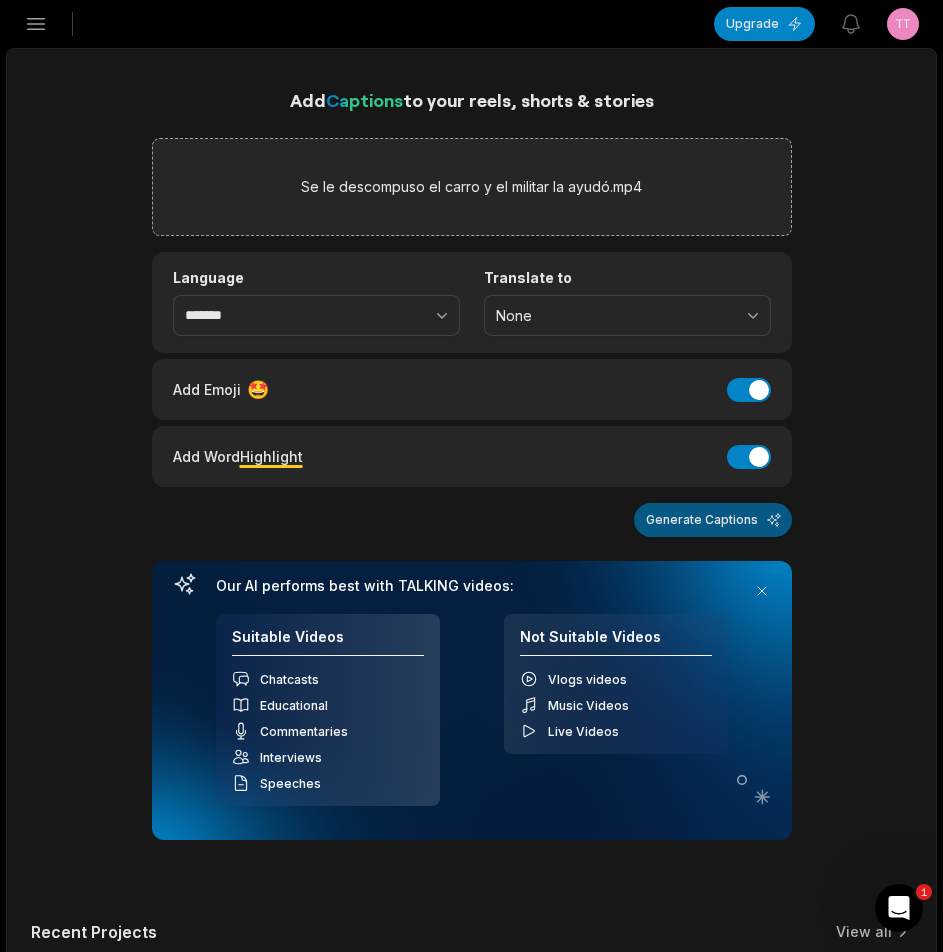 click on "Generate Captions" at bounding box center [713, 520] 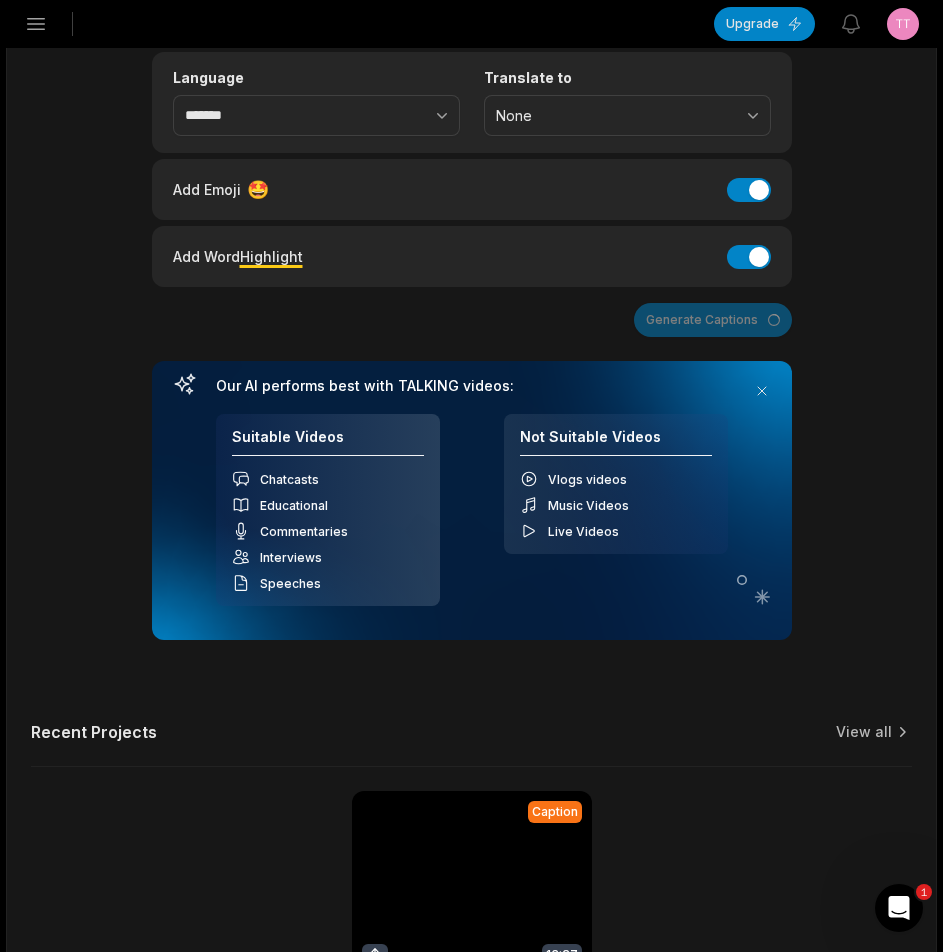 scroll, scrollTop: 0, scrollLeft: 0, axis: both 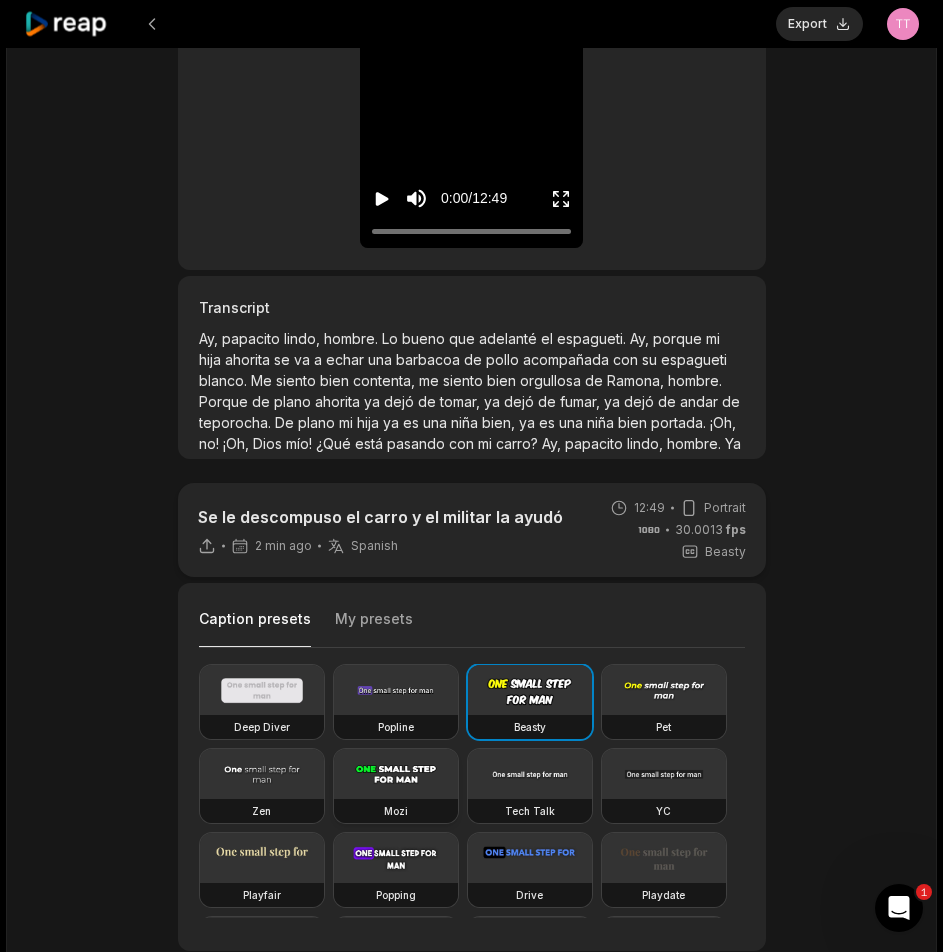click at bounding box center [396, 774] 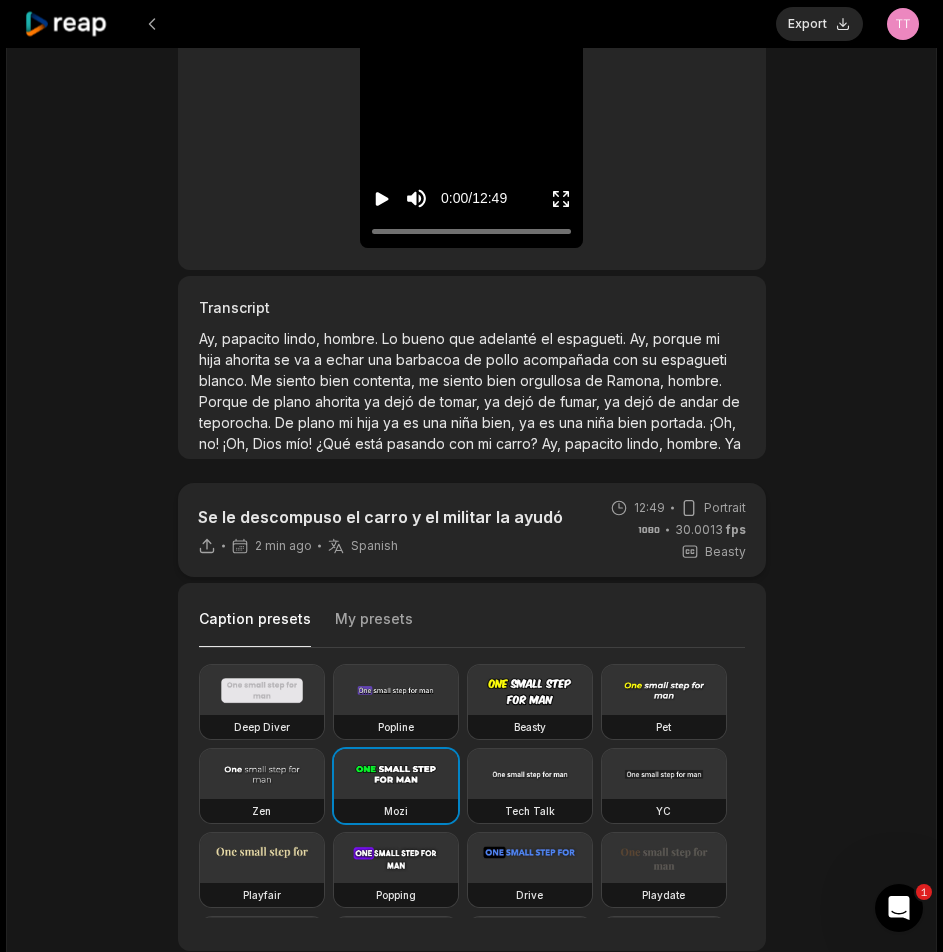 scroll, scrollTop: 0, scrollLeft: 0, axis: both 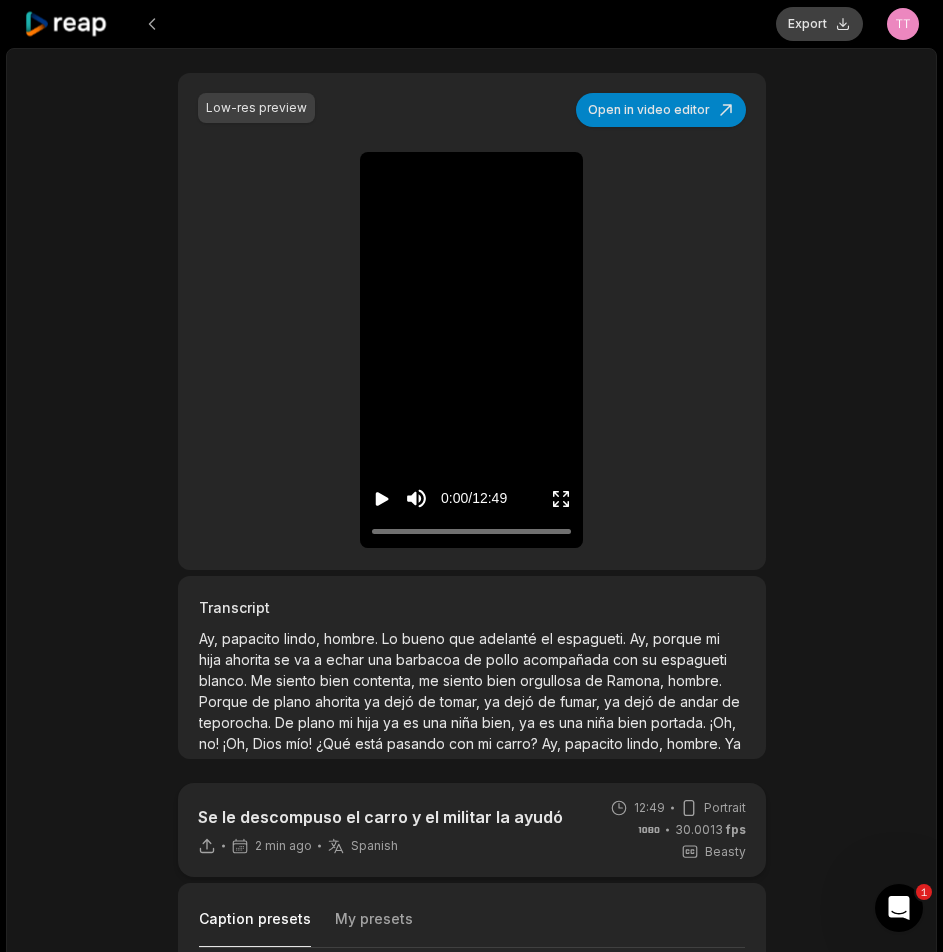 click on "Export" at bounding box center [819, 24] 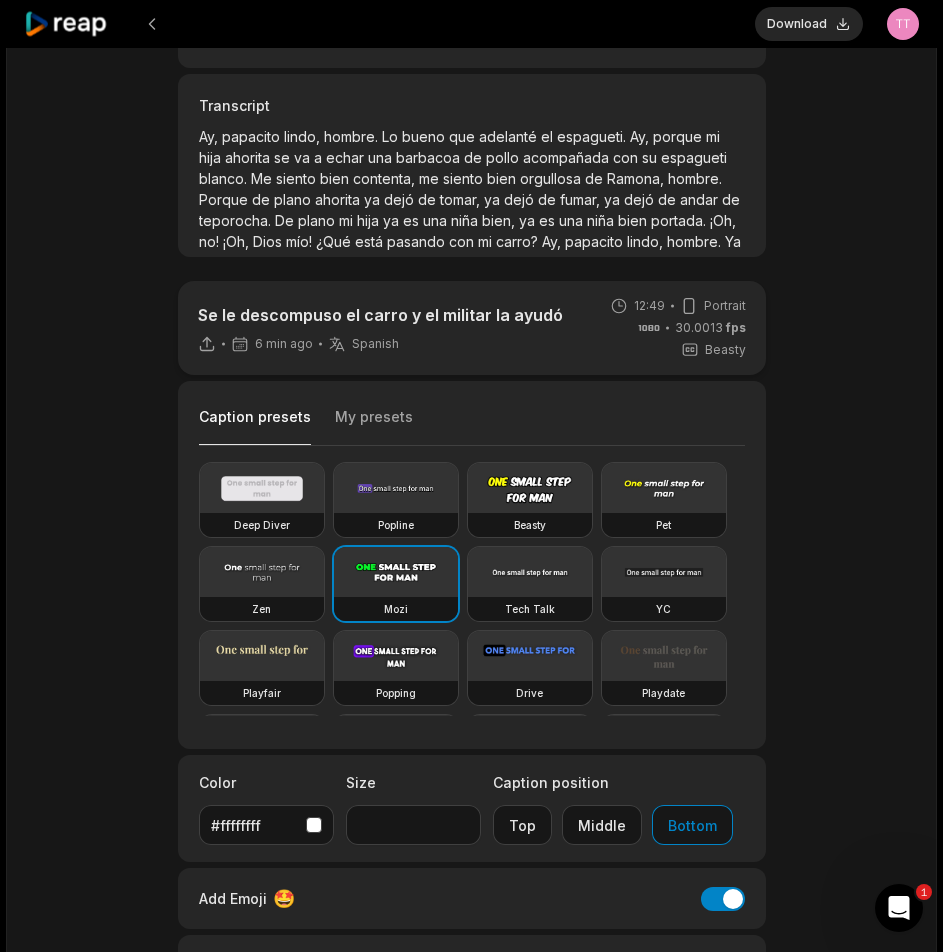 scroll, scrollTop: 602, scrollLeft: 0, axis: vertical 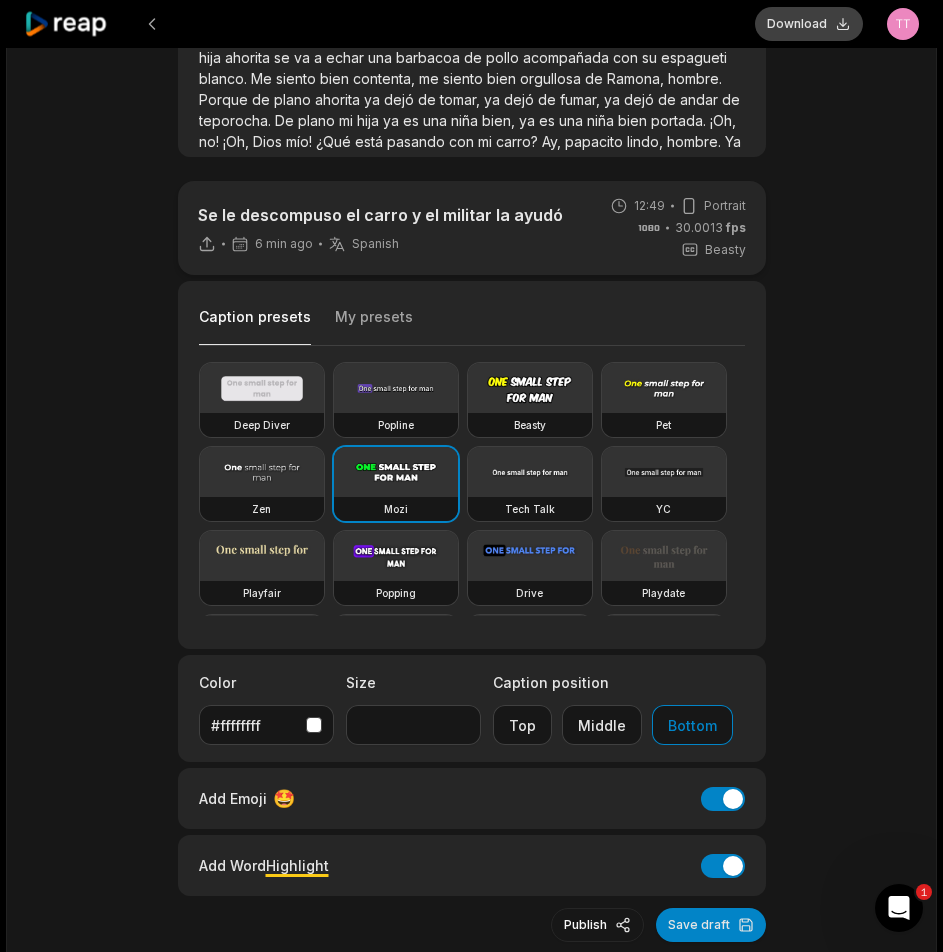 click on "Download" at bounding box center (809, 24) 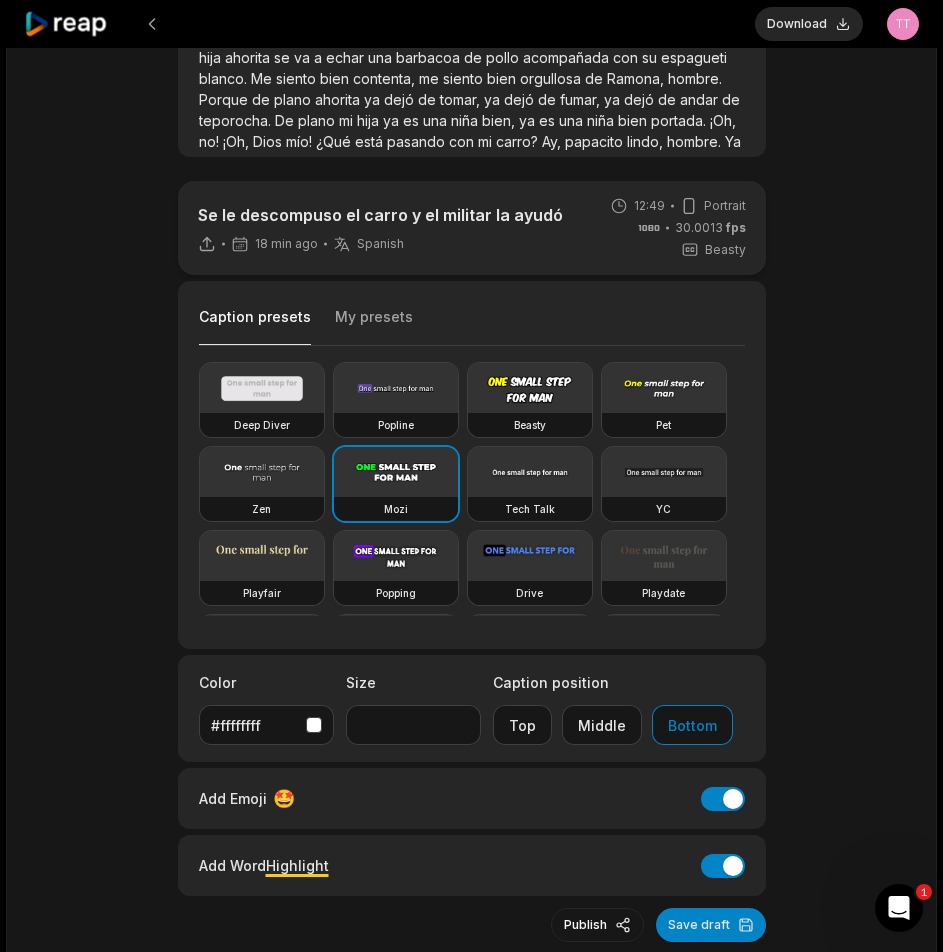 click 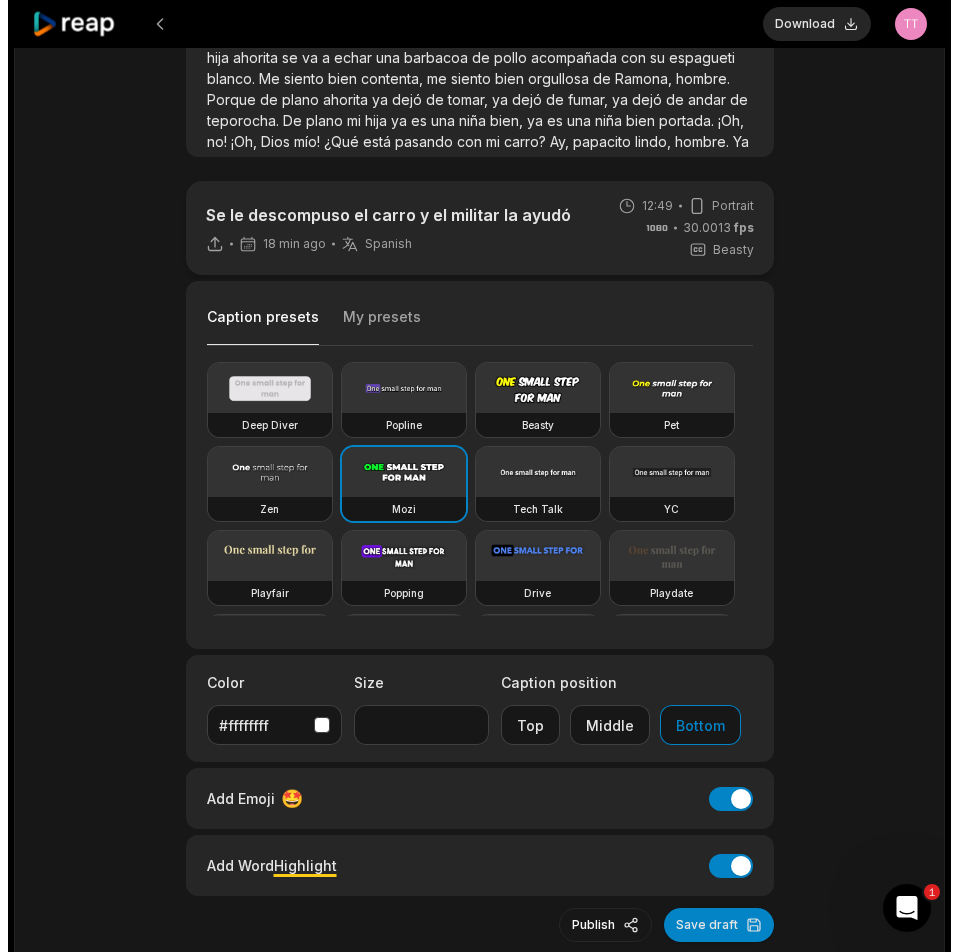 scroll, scrollTop: 0, scrollLeft: 0, axis: both 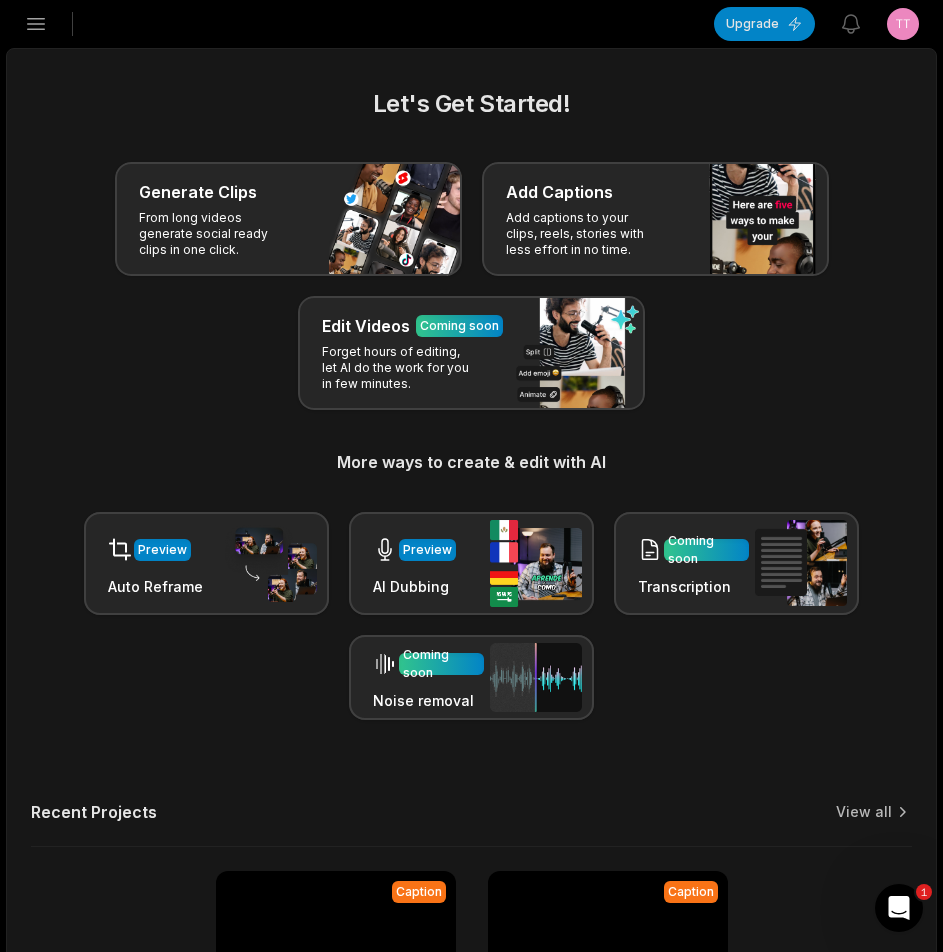 click 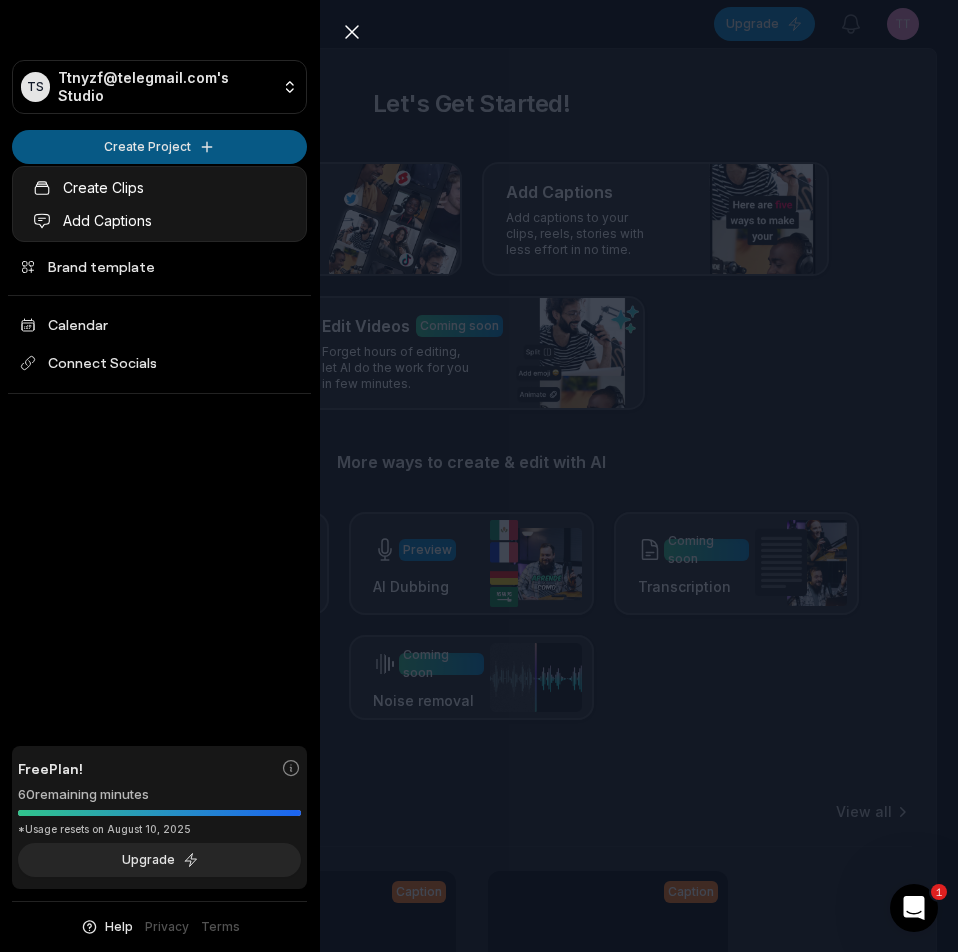 click on "TS Ttnyzf@telegmail.com's Studio Create Project Home Projects Brand template Calendar Connect Socials Free  Plan! 60  remaining minutes *Usage resets on August 10, 2025 Upgrade Help Privacy Terms Open sidebar Upgrade View notifications Open user menu   Let's Get Started! Generate Clips From long videos generate social ready clips in one click. Add Captions Add captions to your clips, reels, stories with less effort in no time. Edit Videos Coming soon Forget hours of editing, let AI do the work for you in few minutes. More ways to create & edit with AI Preview Auto Reframe Preview AI Dubbing Coming soon Transcription Coming soon Noise removal Recent Projects View all Caption 12:49 Se le descompuso el carro y el militar la ayudó Open options 18 minutes ago Caption 13:27 Con razón Ramona dejó el jabón lleno de pelusa Open options 38 minutes ago Made with   in San Francisco 1 Close sidebar TS Ttnyzf@telegmail.com's Studio Create Project Home Projects Brand template Calendar Connect Socials Free  Plan! 60 Help" at bounding box center [479, 476] 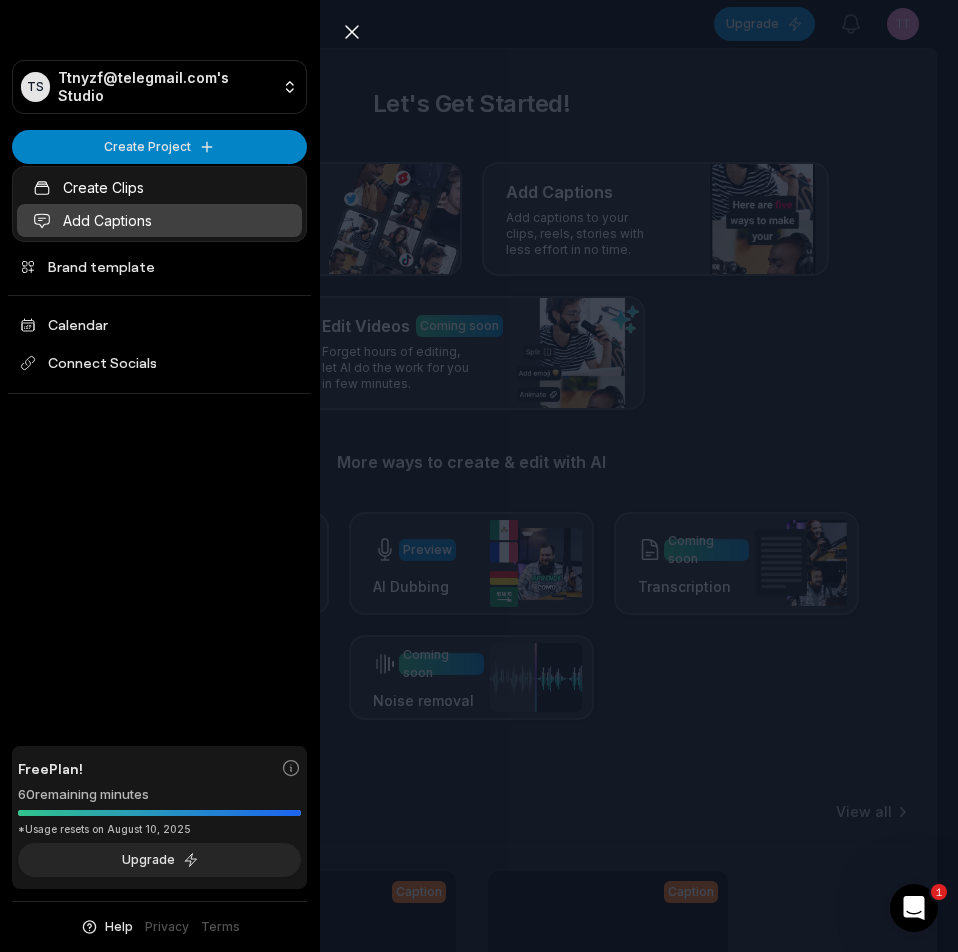 click on "Add Captions" at bounding box center (159, 220) 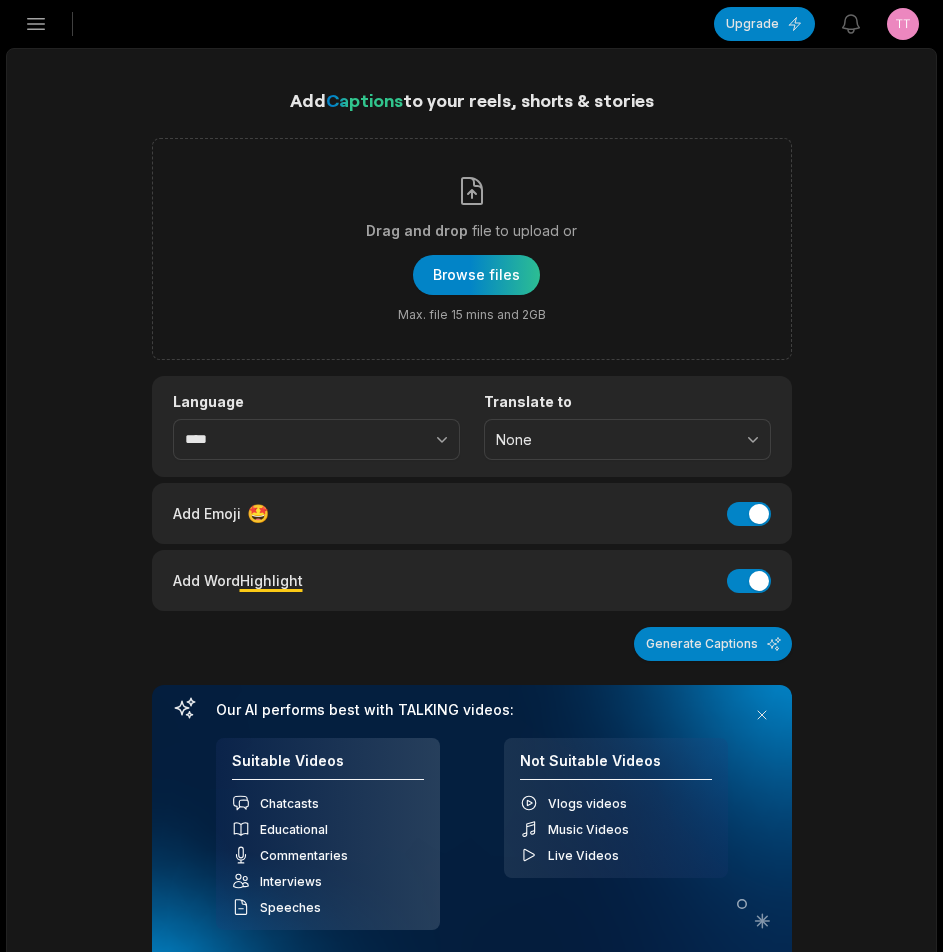 scroll, scrollTop: 0, scrollLeft: 0, axis: both 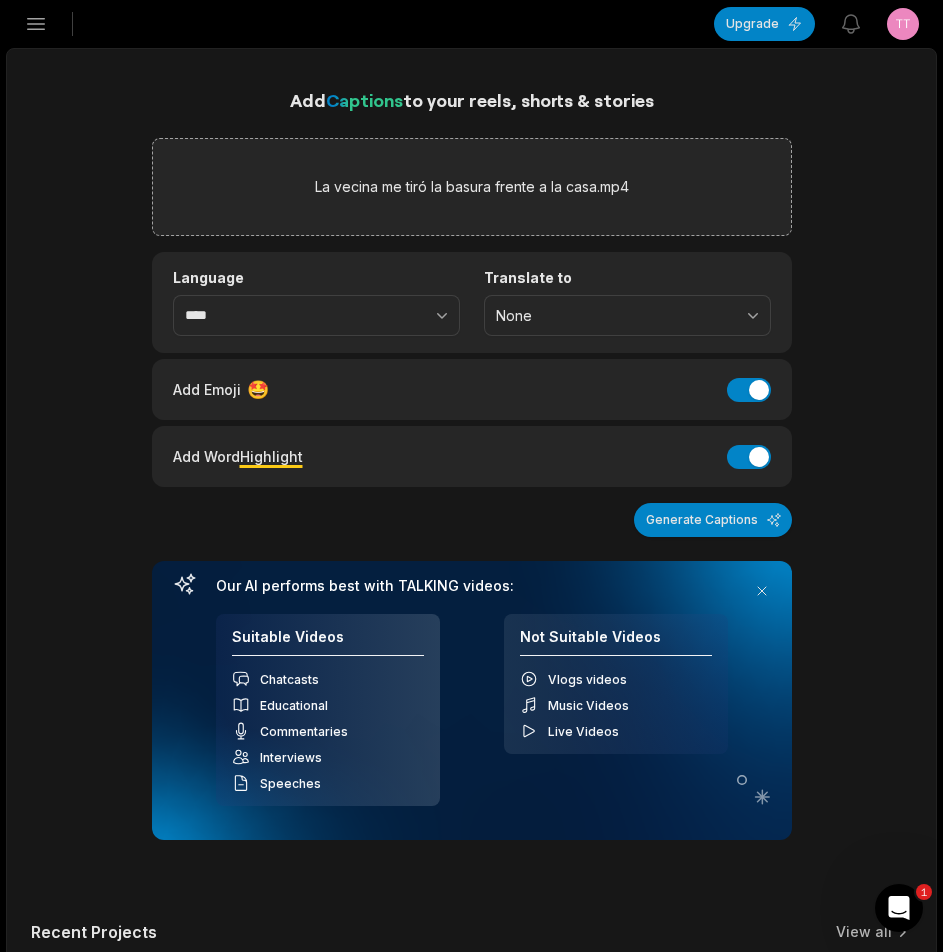 click on "Add  Captions  to your reels, shorts & stories La vecina me tiró la basura frente a la casa.mp4 Language **** Translate to None Add Emoji 🤩 Add Emoji Add Word  Highlight Add Word Highlight Generate Captions Your browser does not support mp4 format. Our AI performs best with TALKING videos: Suitable Videos Chatcasts Educational  Commentaries  Interviews  Speeches Not Suitable Videos Vlogs videos Music Videos Live Videos Recent Projects View all Caption 12:49 Se le descompuso el carro y el militar la ayudó Open options 18 minutes ago Caption 13:27 Con razón Ramona dejó el jabón lleno de pelusa Open options 38 minutes ago" at bounding box center [471, 669] 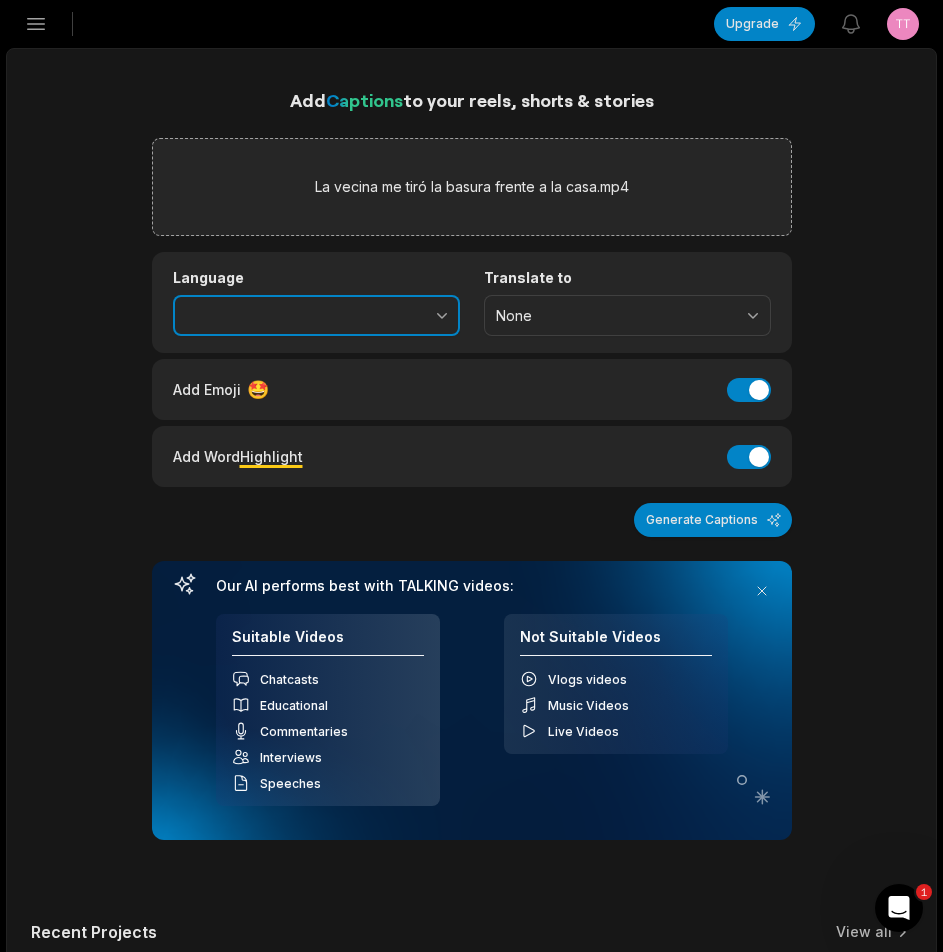 click at bounding box center (398, 316) 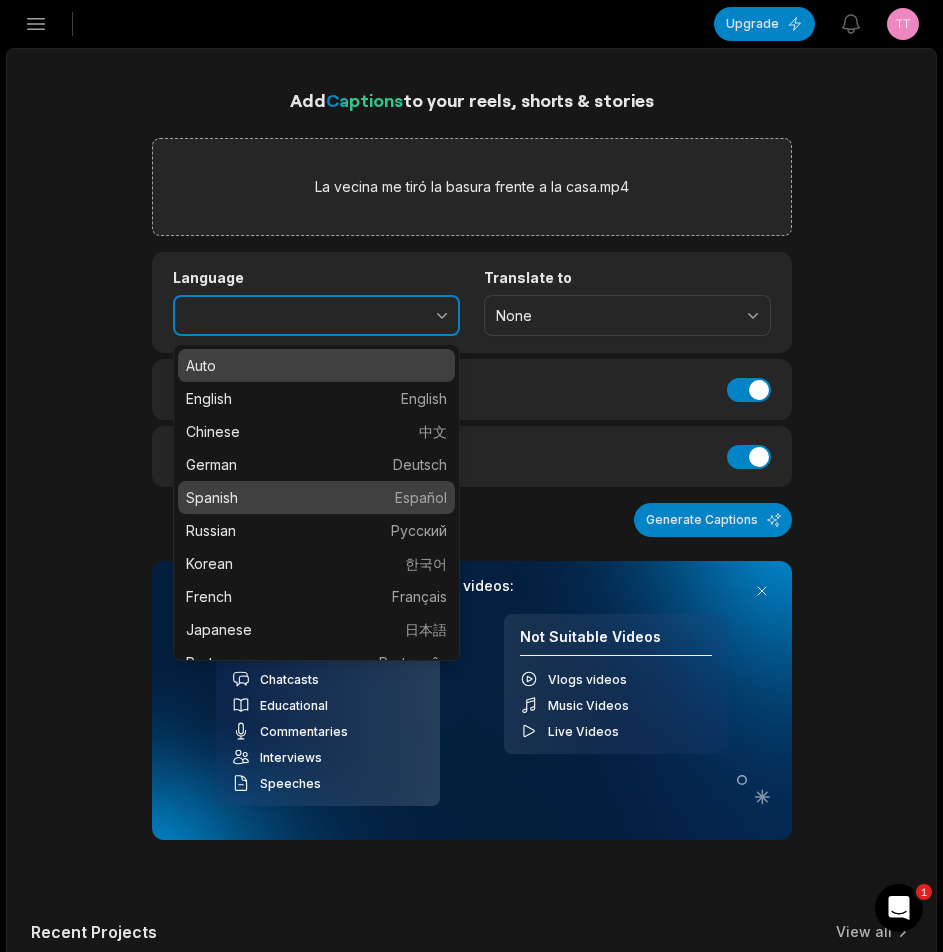 type on "*******" 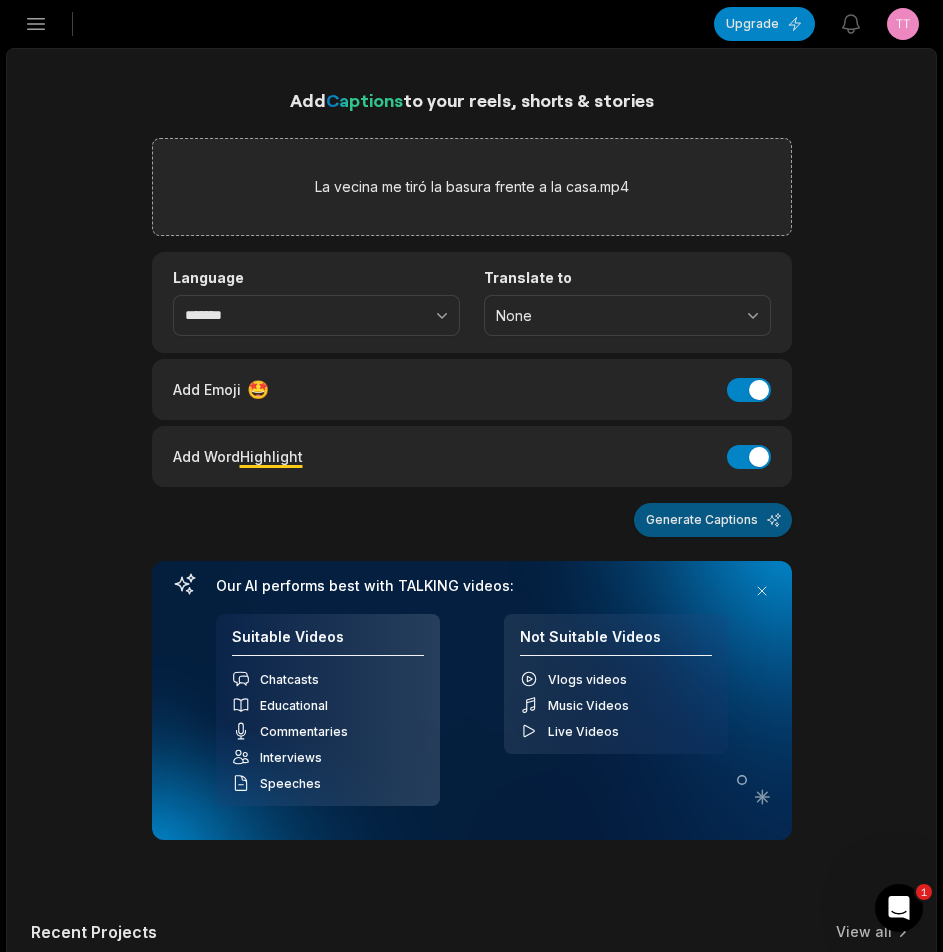 click on "Generate Captions" at bounding box center [713, 520] 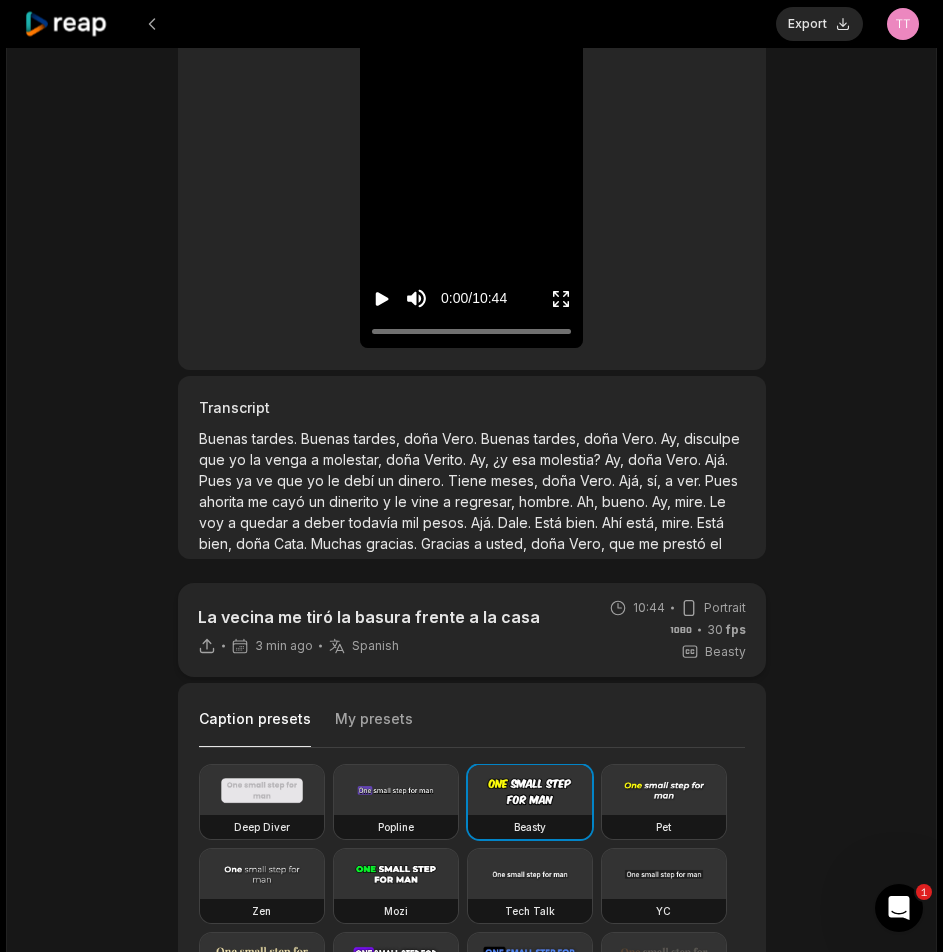 scroll, scrollTop: 500, scrollLeft: 0, axis: vertical 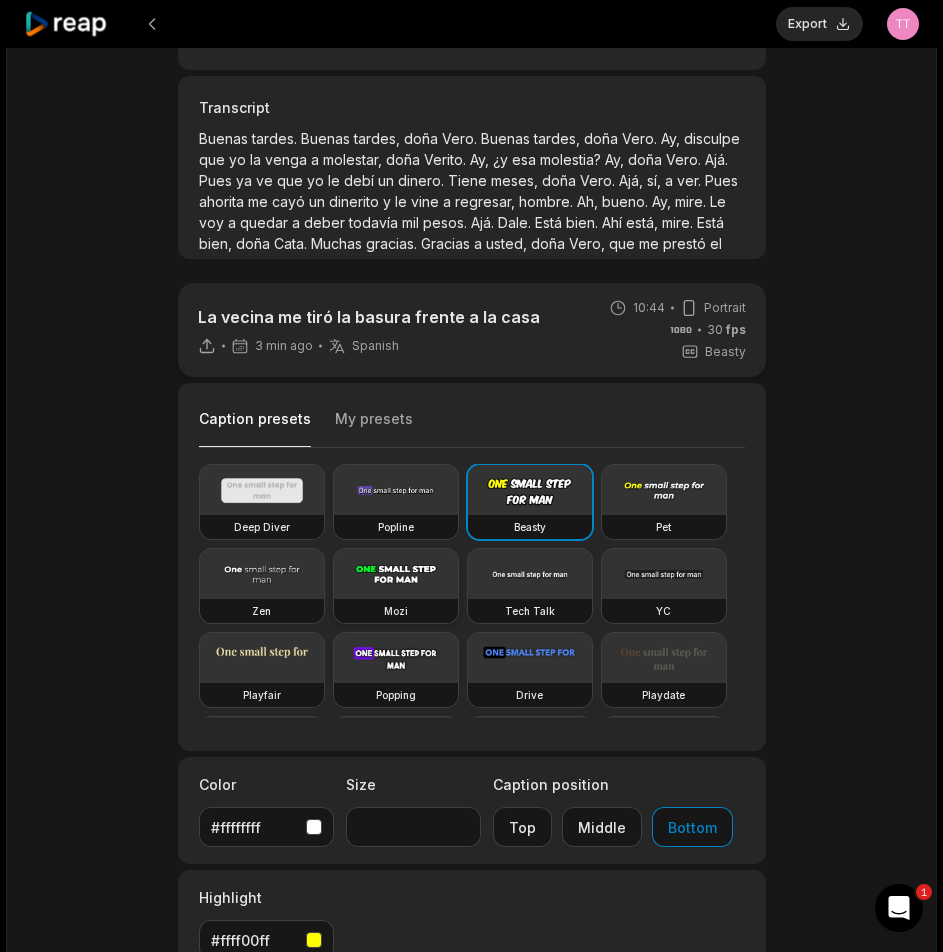 click at bounding box center [396, 574] 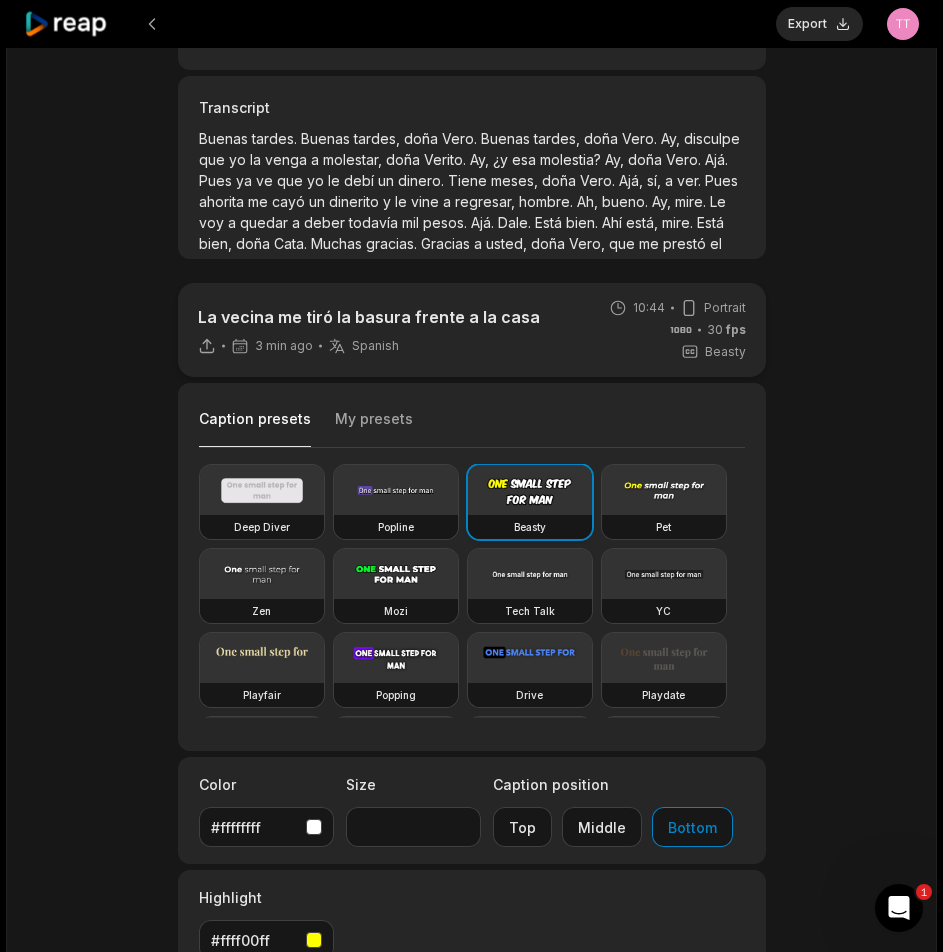 type on "**" 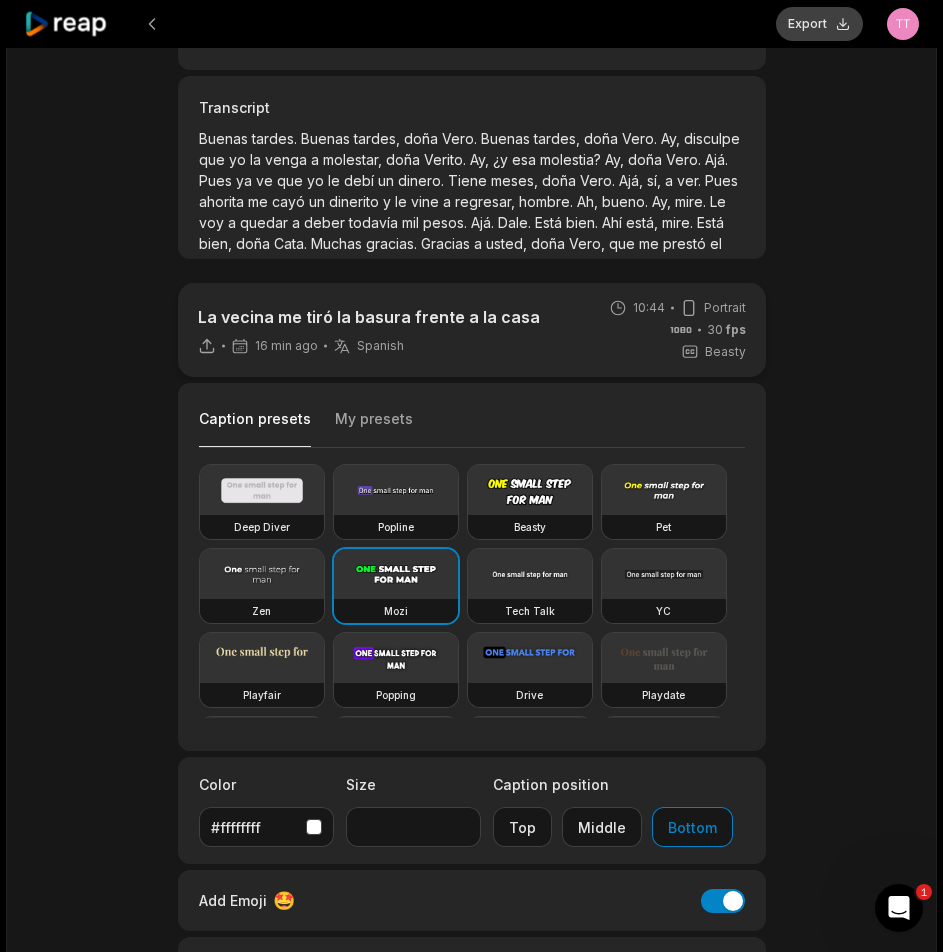 click on "Export" at bounding box center (819, 24) 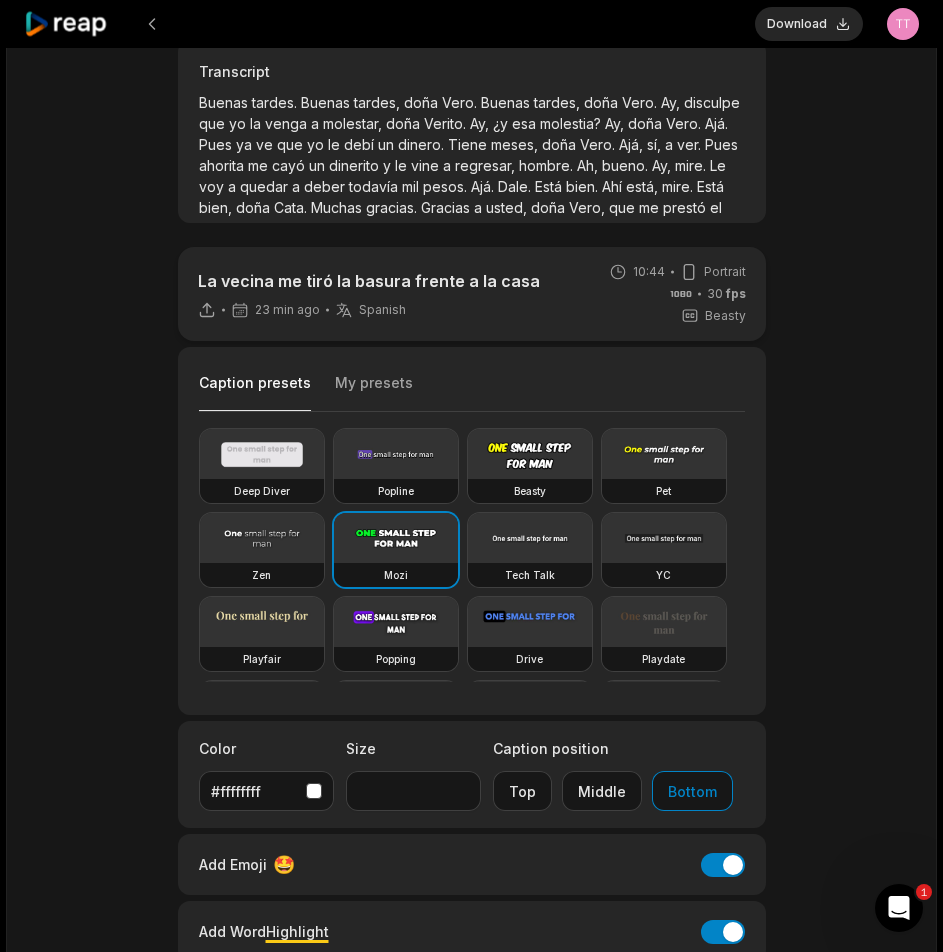 scroll, scrollTop: 500, scrollLeft: 0, axis: vertical 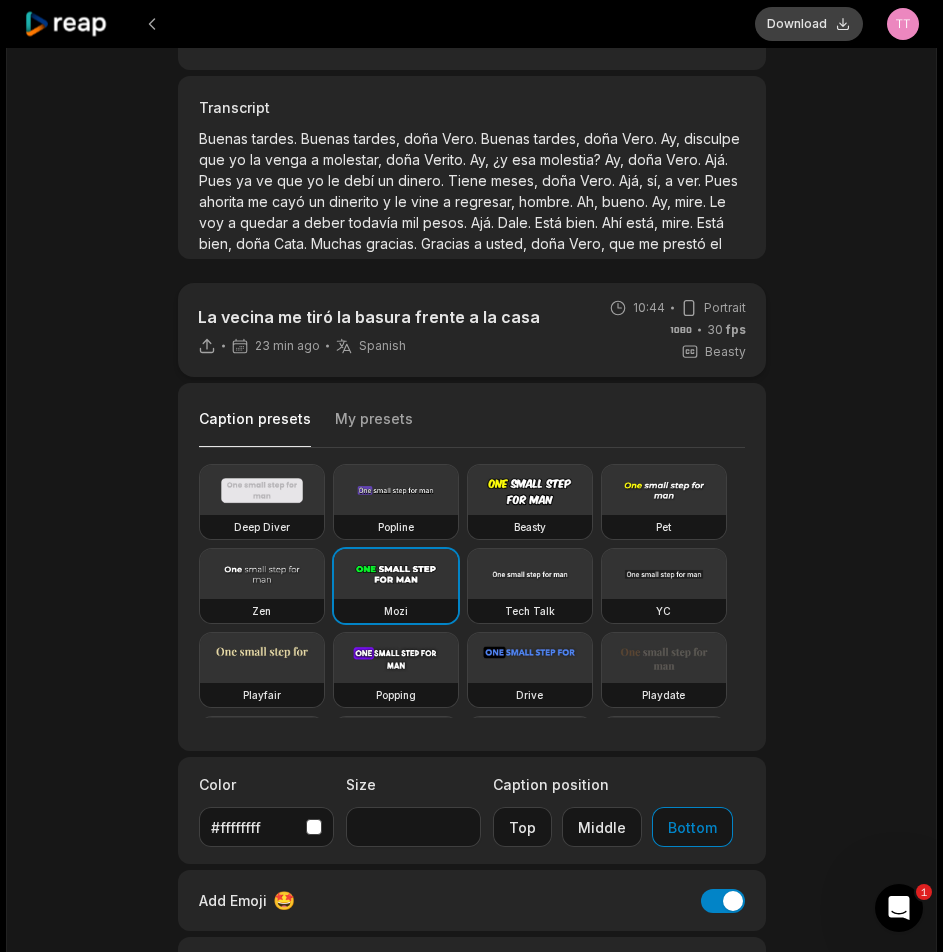 click on "Download" at bounding box center (809, 24) 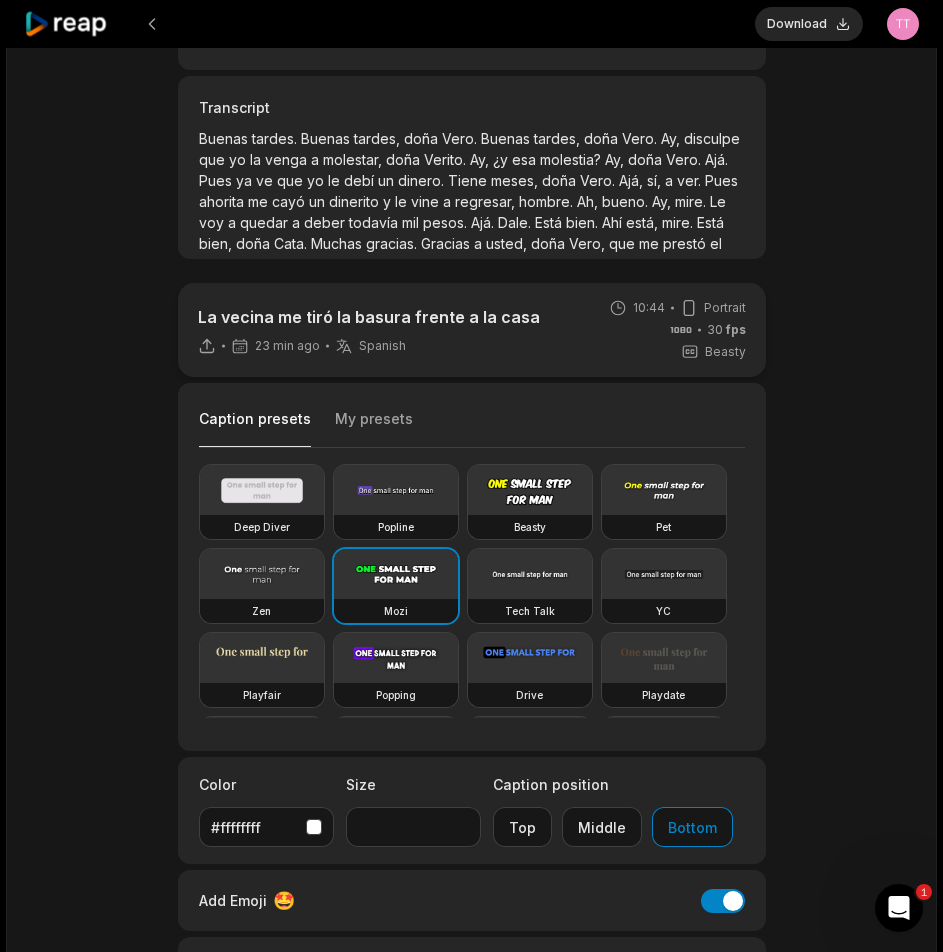 click on "Download Open user menu" at bounding box center (471, 24) 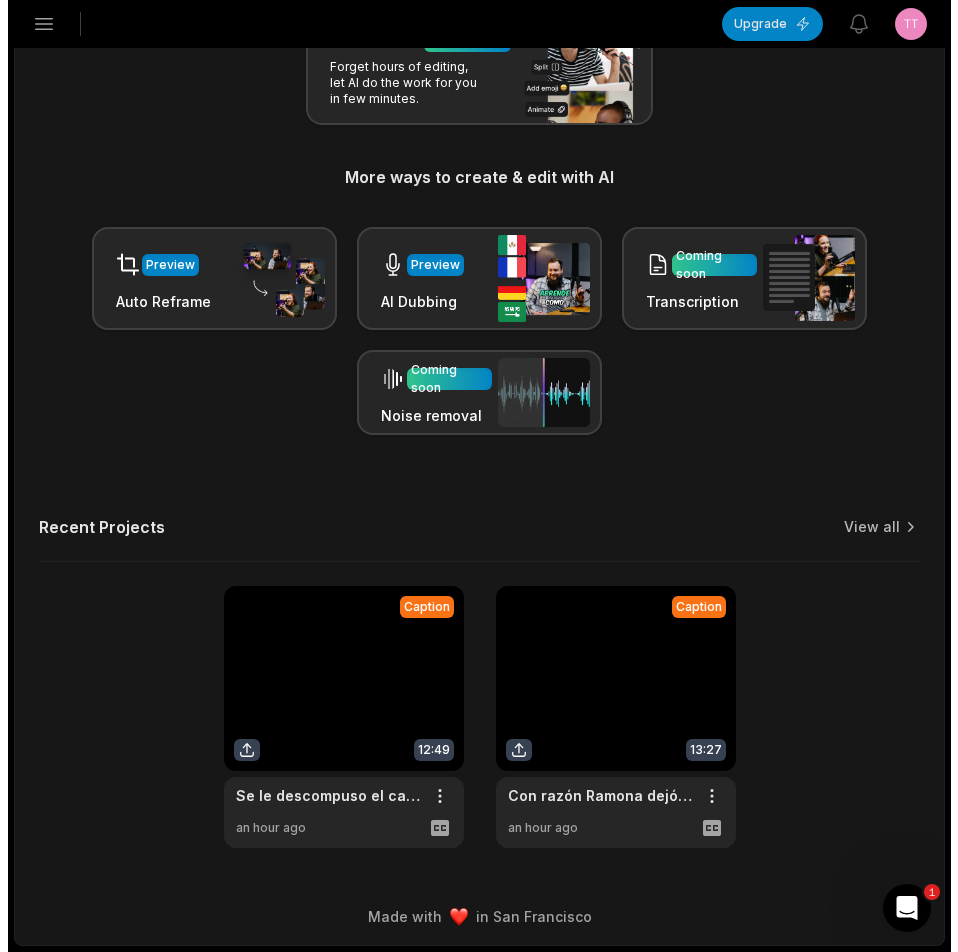scroll, scrollTop: 0, scrollLeft: 0, axis: both 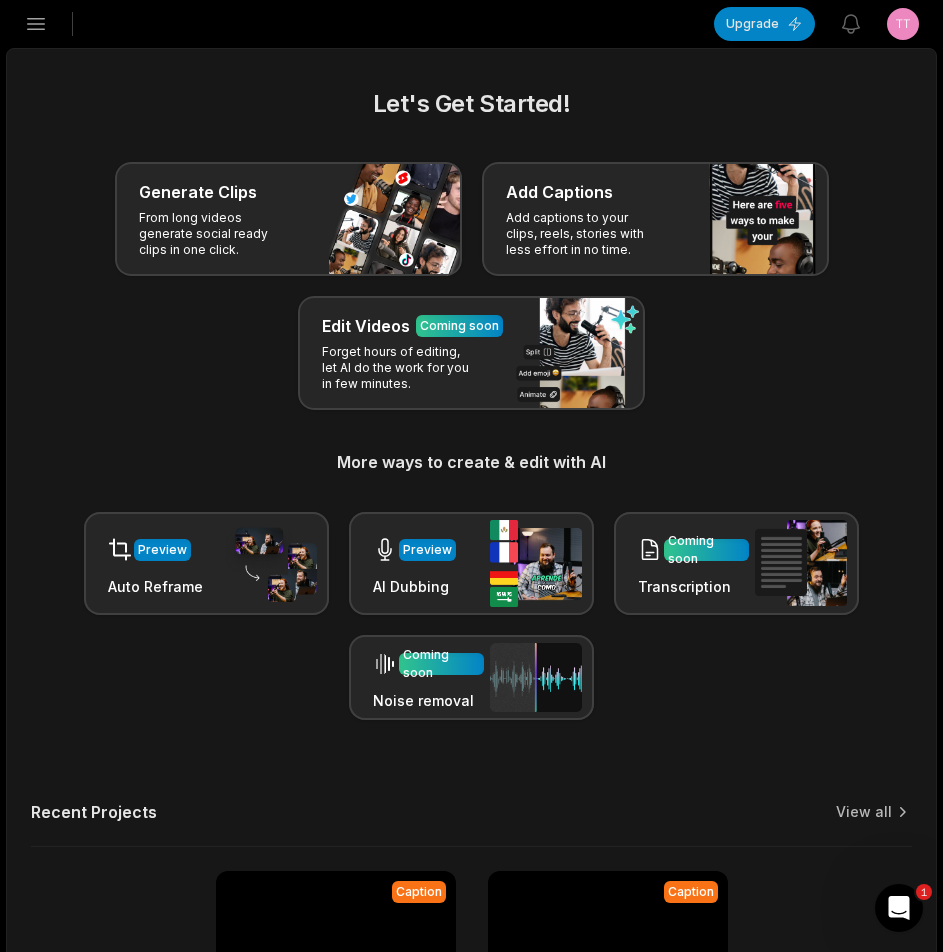 click 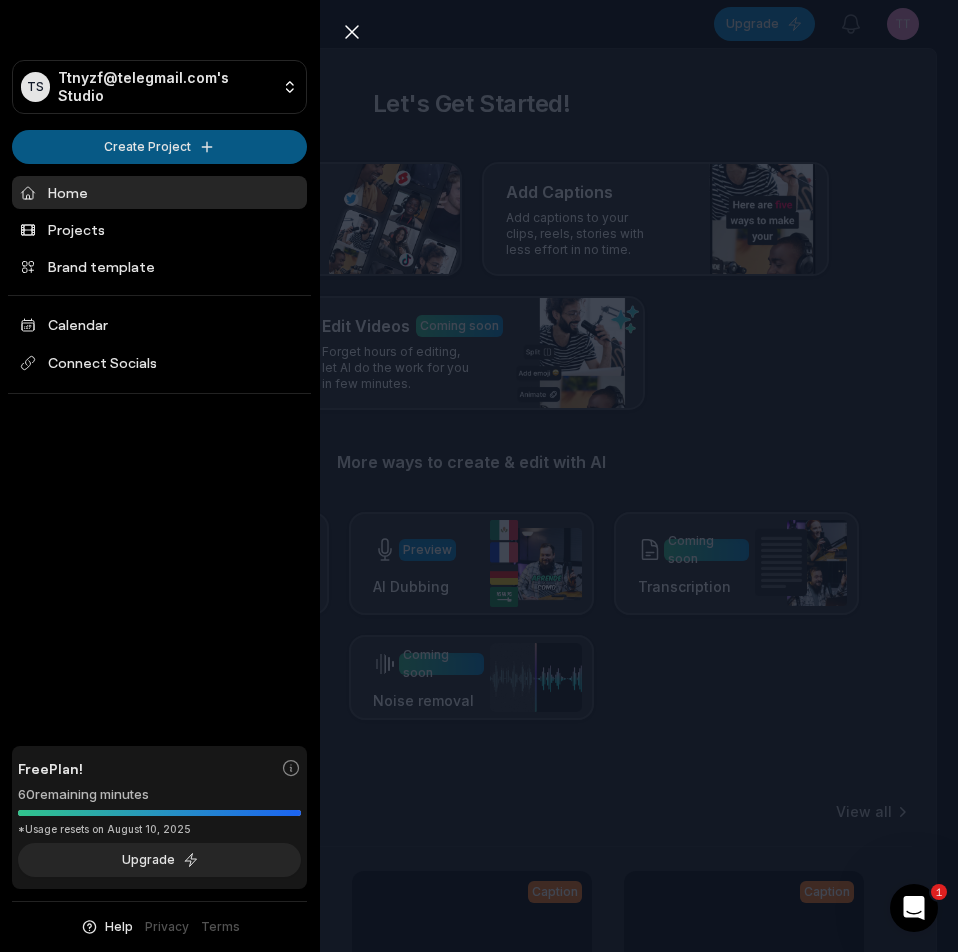 click on "TS Ttnyzf@telegmail.com's Studio Create Project Home Projects Brand template Calendar Connect Socials Free  Plan! 60  remaining minutes *Usage resets on August 10, 2025 Upgrade Help Privacy Terms Open sidebar Upgrade View notifications Open user menu   Let's Get Started! Generate Clips From long videos generate social ready clips in one click. Add Captions Add captions to your clips, reels, stories with less effort in no time. Edit Videos Coming soon Forget hours of editing, let AI do the work for you in few minutes. More ways to create & edit with AI Preview Auto Reframe Preview AI Dubbing Coming soon Transcription Coming soon Noise removal Recent Projects View all Caption 10:44 La vecina me tiró la basura frente a la casa Open options 24 minutes ago Caption 12:49 Se le descompuso el carro y el militar la ayudó Open options an hour ago Caption 13:27 Con razón Ramona dejó el jabón lleno de pelusa Open options an hour ago Made with   in San Francisco 1 Close sidebar TS Ttnyzf@telegmail.com's Studio Home" at bounding box center [479, 476] 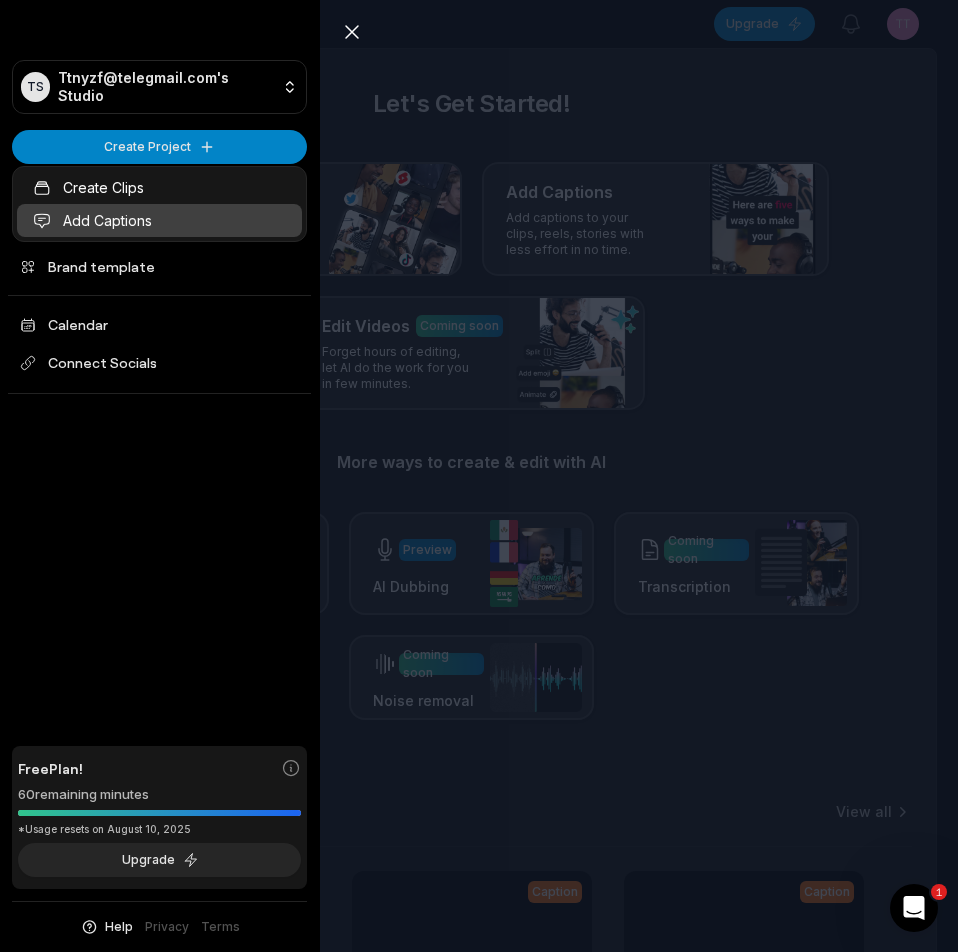 click on "Add Captions" at bounding box center [159, 220] 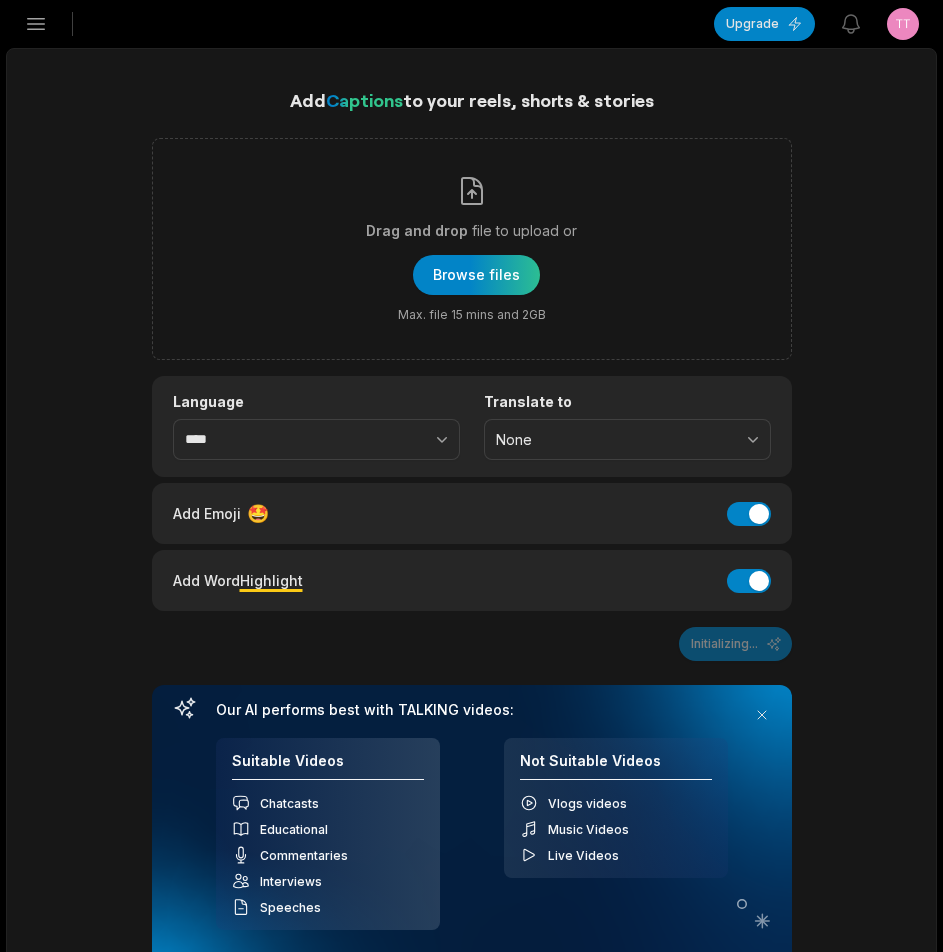 scroll, scrollTop: 0, scrollLeft: 0, axis: both 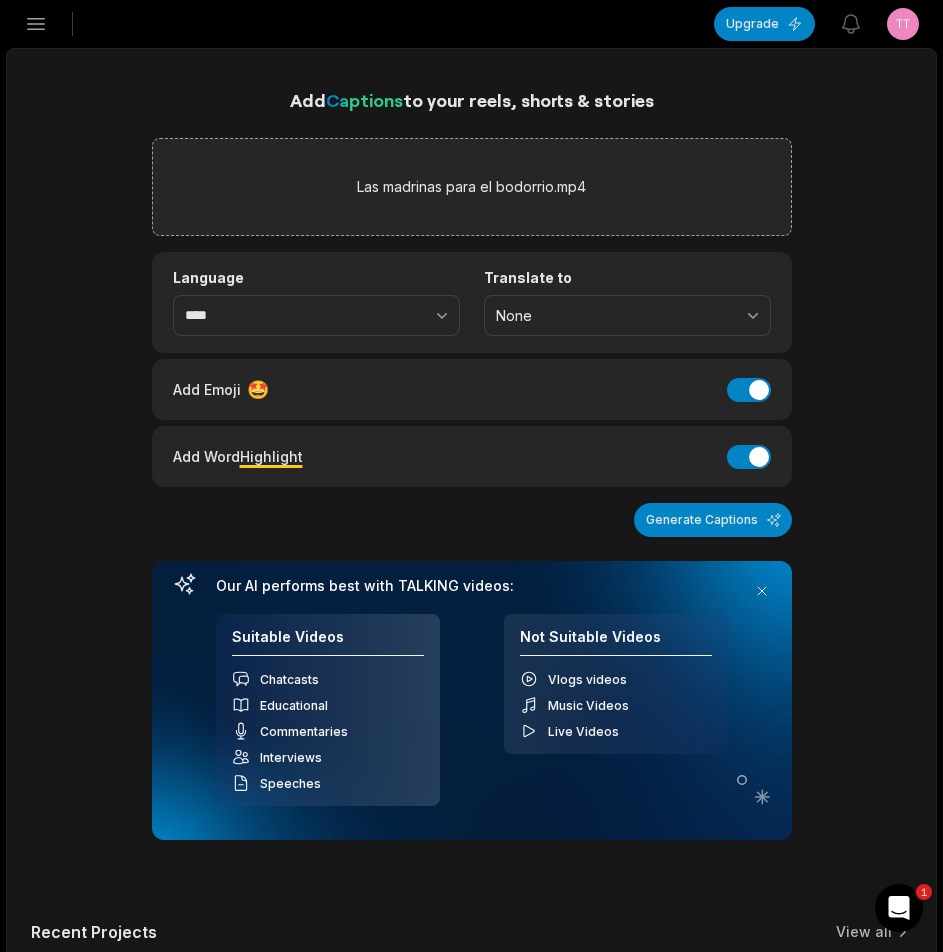 click on "Add  Captions  to your reels, shorts & stories Las madrinas para el bodorrio.mp4 Language **** Translate to None Add Emoji 🤩 Add Emoji Add Word  Highlight Add Word Highlight Generate Captions Your browser does not support mp4 format. Our AI performs best with TALKING videos: Suitable Videos Chatcasts Educational  Commentaries  Interviews  Speeches Not Suitable Videos Vlogs videos Music Videos Live Videos Recent Projects View all Caption 10:44 La vecina me tiró la basura frente a la casa Open options 24 minutes ago Caption 12:49 Se le descompuso el carro y el militar la ayudó Open options an hour ago Caption 13:27 Con razón Ramona dejó el jabón lleno de pelusa Open options an hour ago" at bounding box center [471, 669] 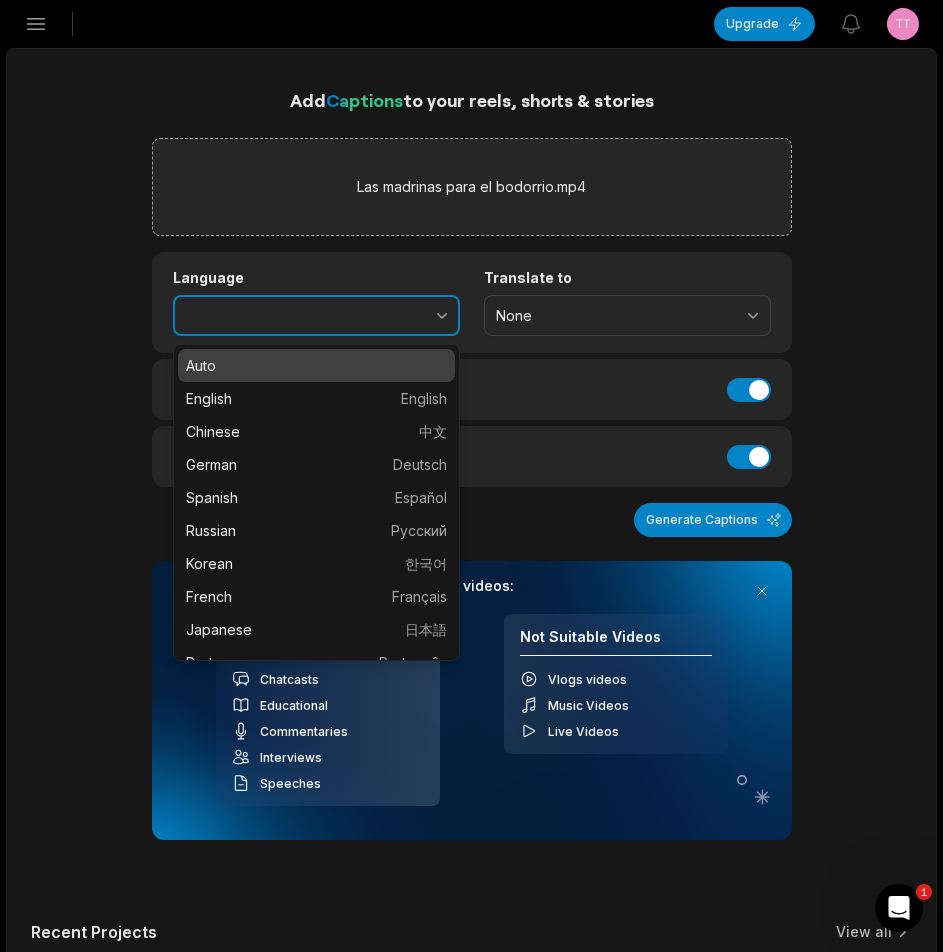 click at bounding box center [398, 316] 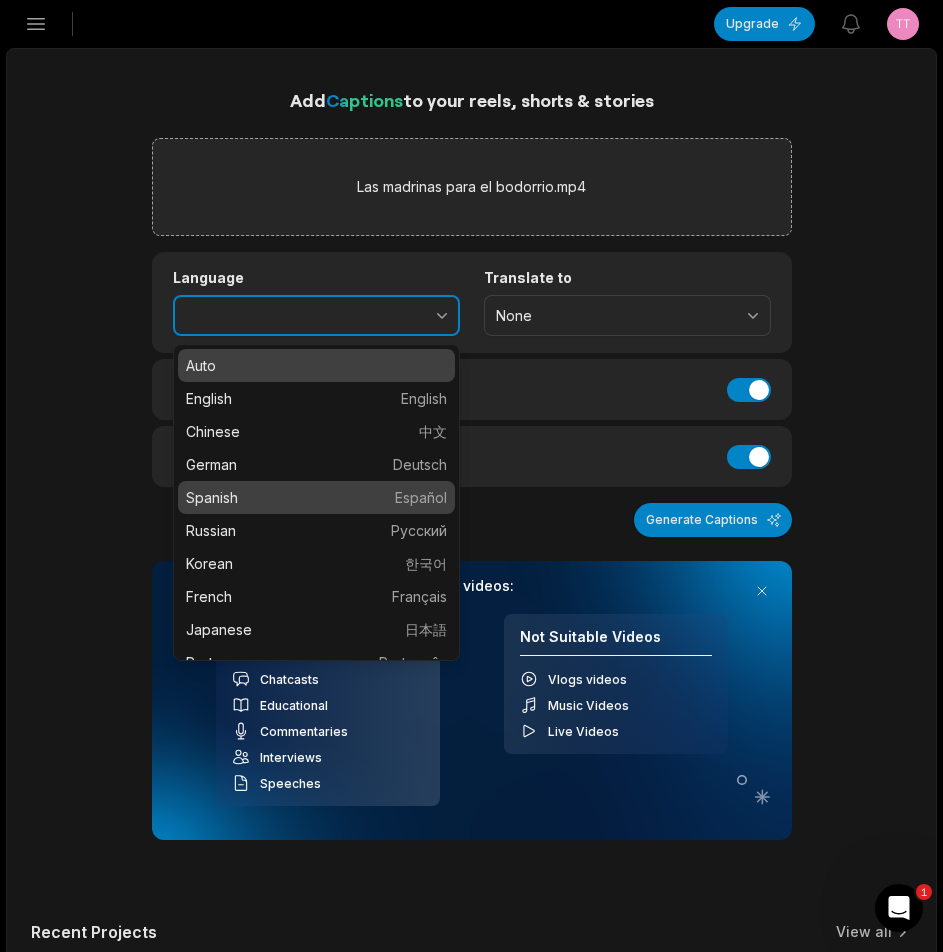 type on "*******" 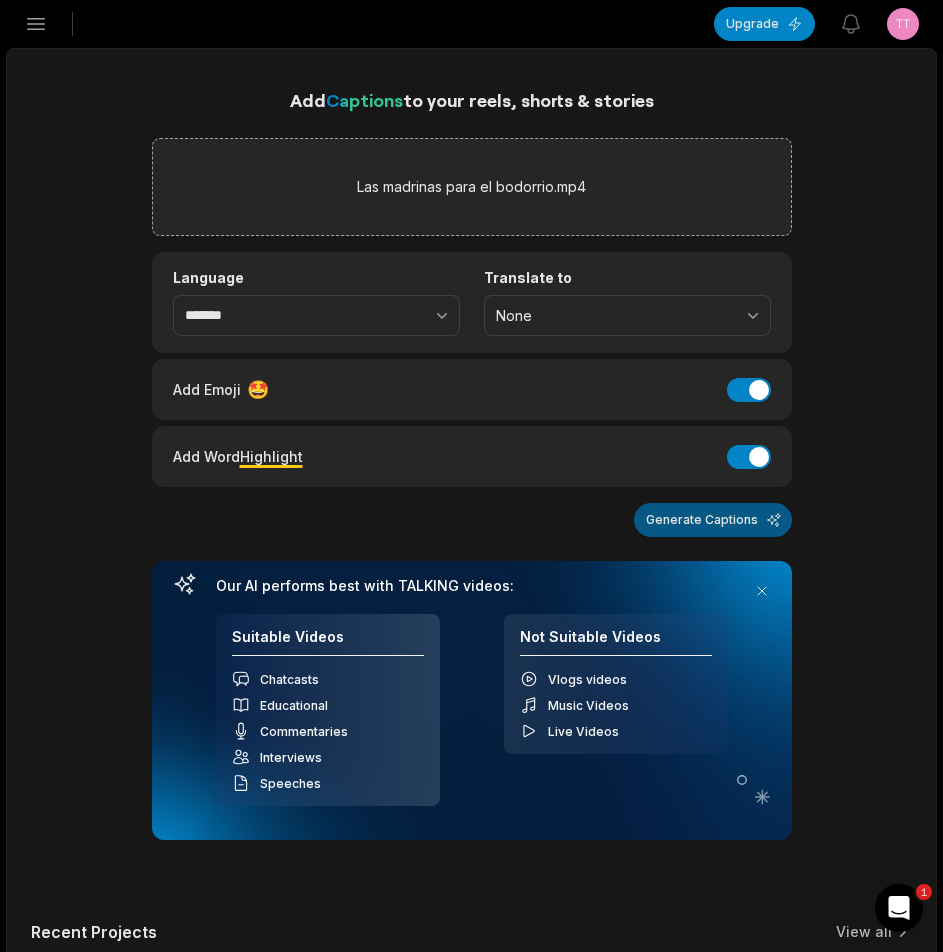 click on "Generate Captions" at bounding box center [713, 520] 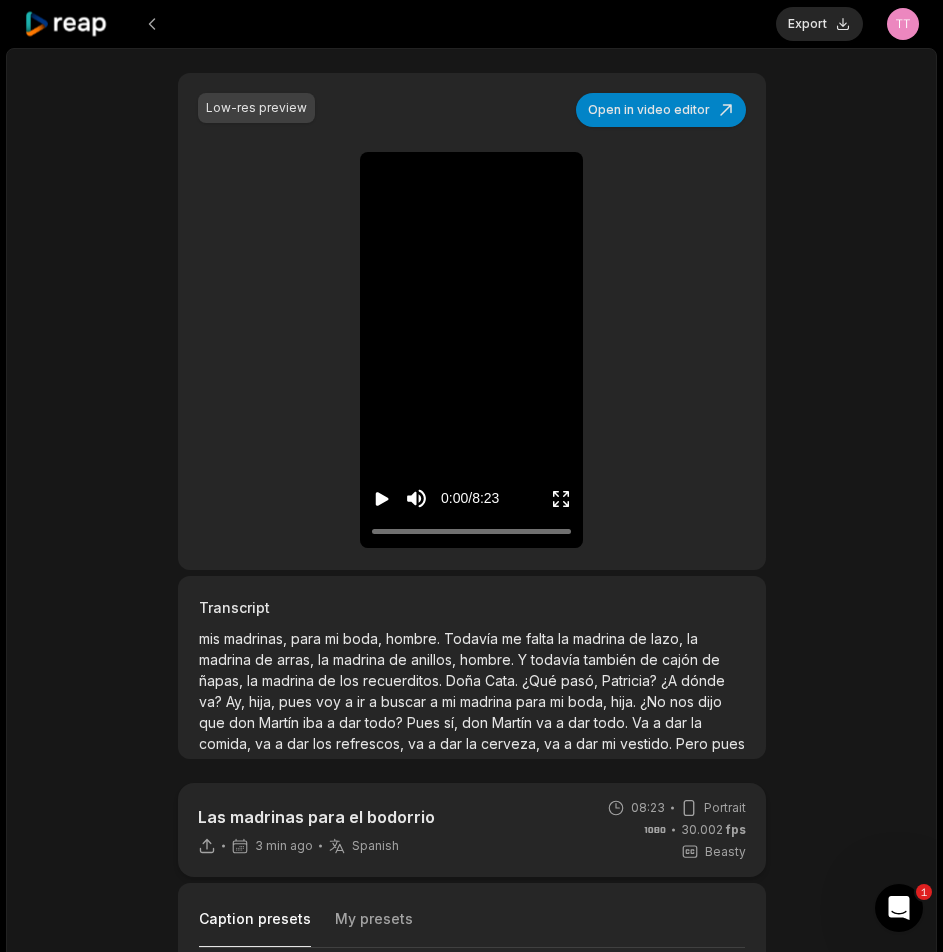 scroll, scrollTop: 300, scrollLeft: 0, axis: vertical 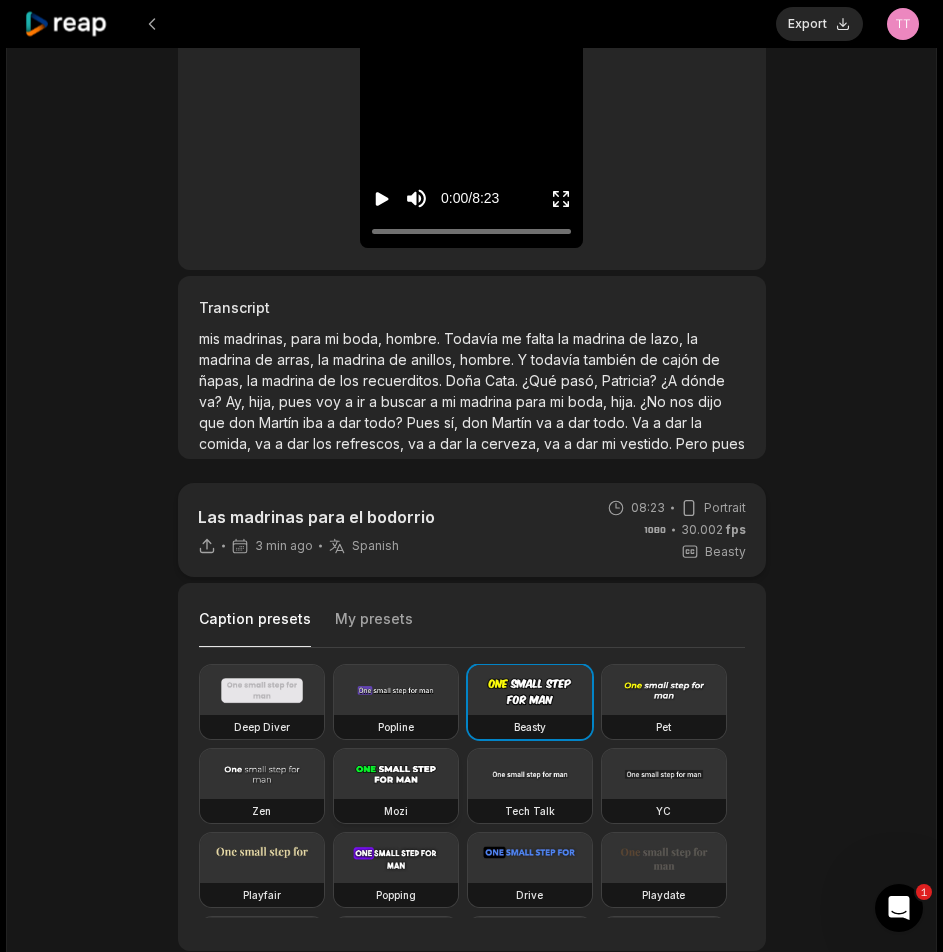 click at bounding box center (396, 774) 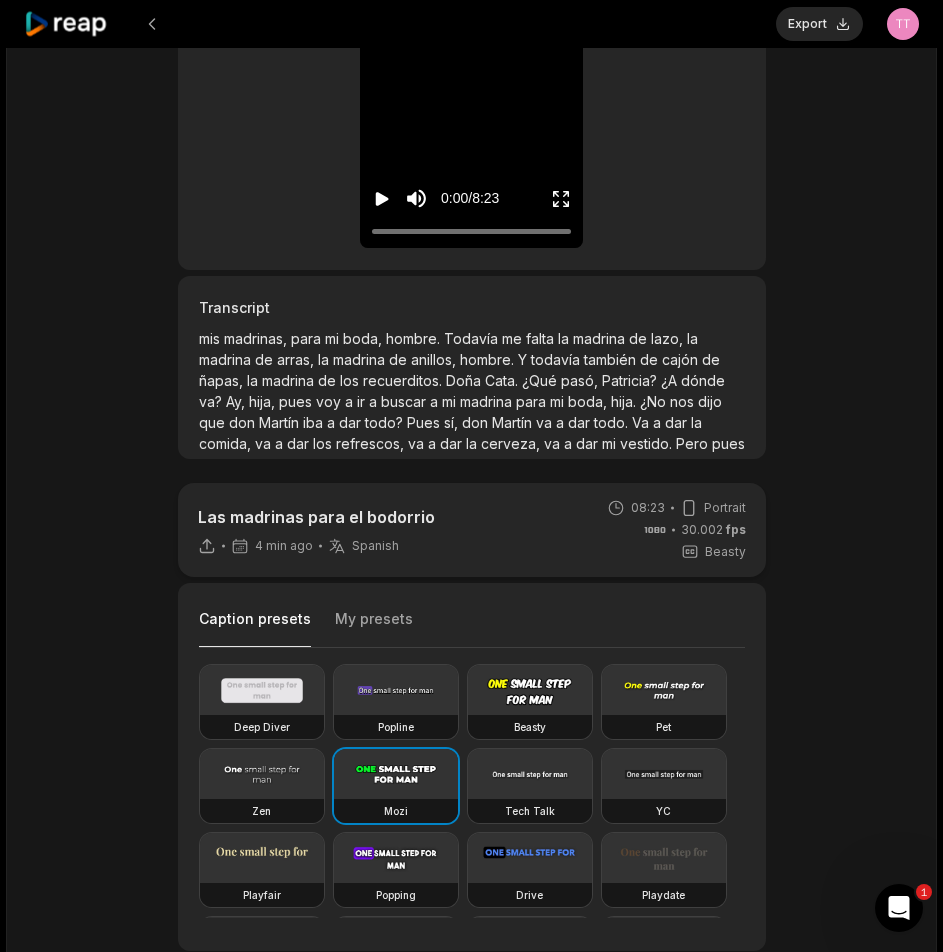 click on "Export" at bounding box center (819, 24) 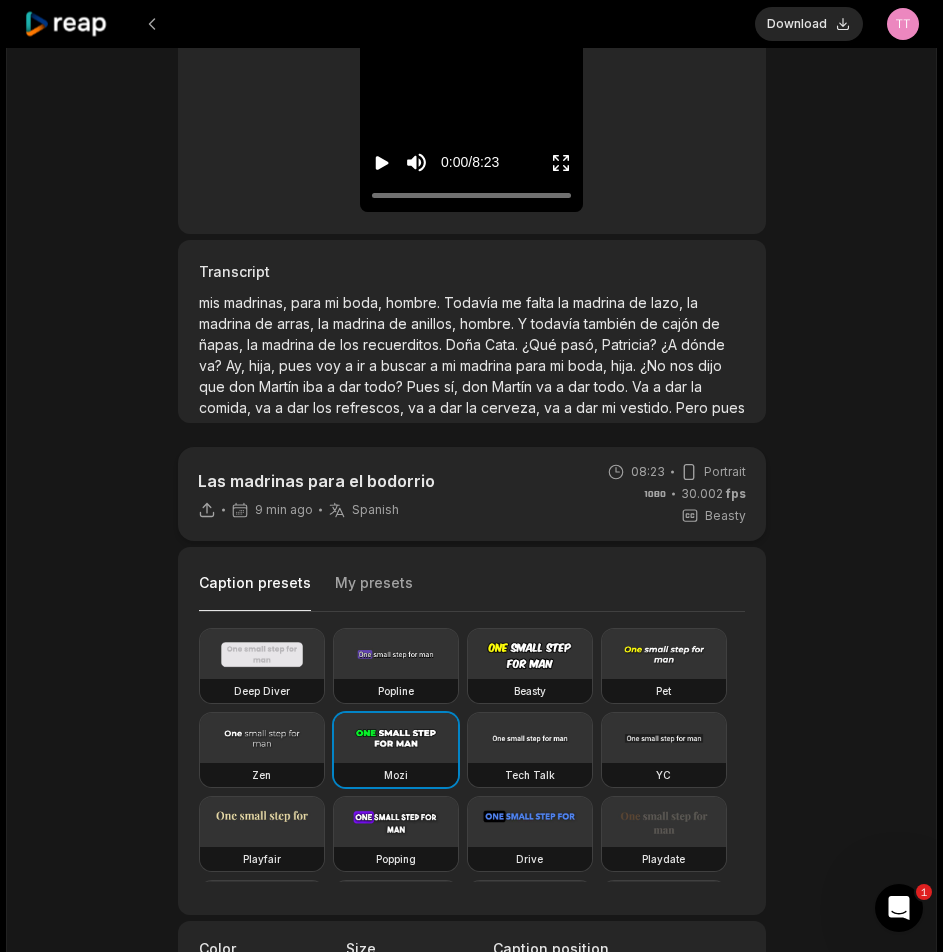 scroll, scrollTop: 300, scrollLeft: 0, axis: vertical 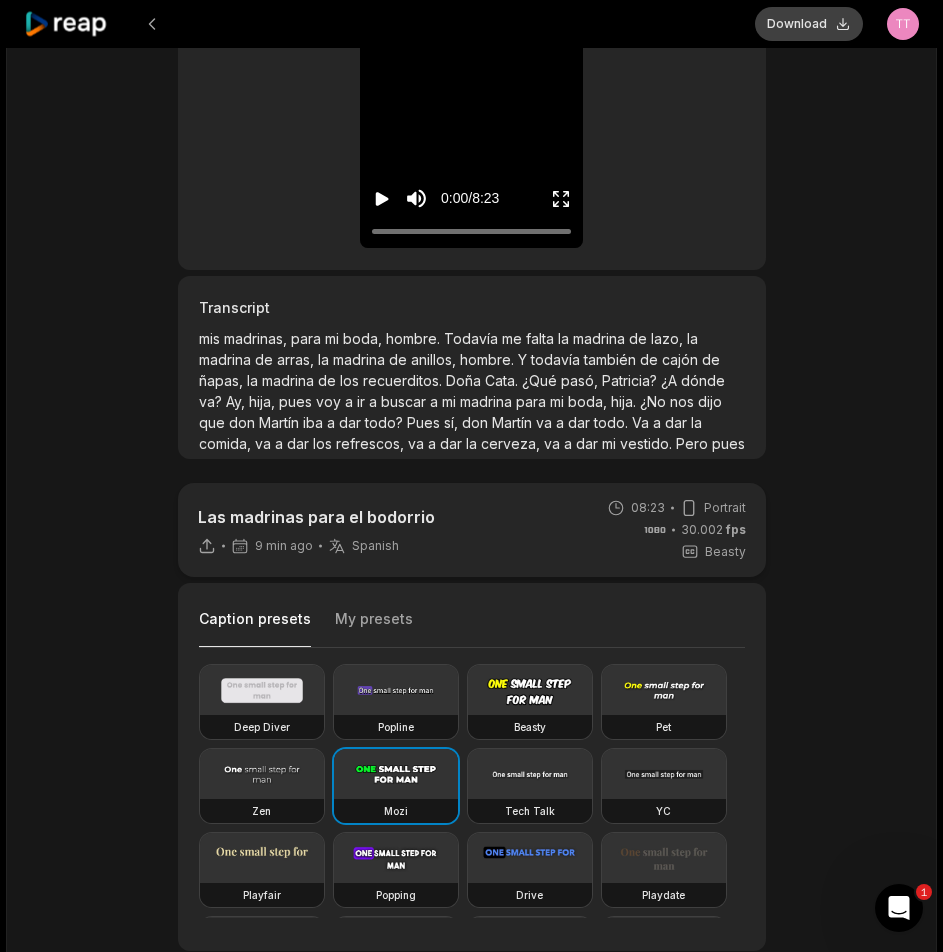 click on "Download" at bounding box center [809, 24] 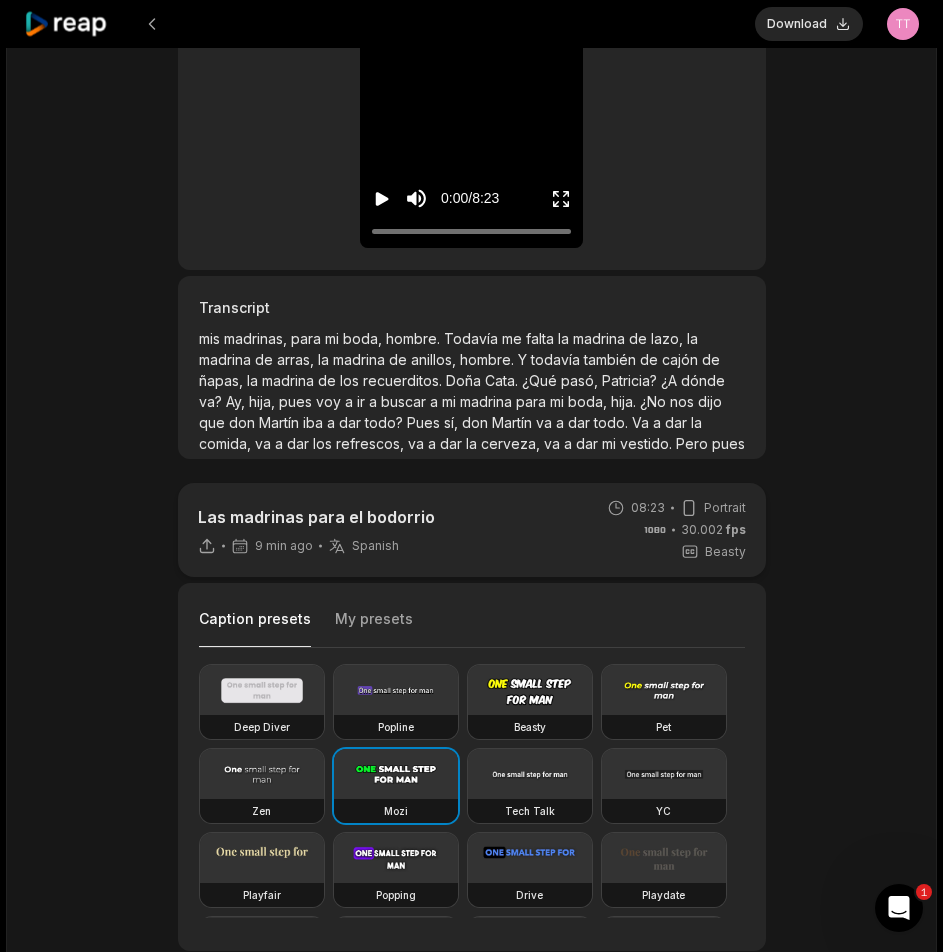 click on "Las madrinas para el bodorrio 9 min ago Spanish es 08:23 Portrait 30.002   fps Beasty Caption presets My presets Deep Diver Popline Beasty Pet Zen Mozi Tech Talk YC Playfair Popping Drive Playdate Galaxy Turban Flipper Spell Youshaei Pod P Noah Phantom Color #ffffffff Size ** Caption position Top Middle Bottom Add Emoji 🤩 Add Emoji Add Word  Highlight Add Word Highlight Publish Save draft Low-res preview Open in video editor mis mis   madrinas, madrinas,   para para   mi mi boda, boda,   hombre hombre Todavía Todavía   me me   falta falta   la la madrina madrina de de   lazo, lazo,   la la   madrina madrina   de de arras, arras,   la la   madrina madrina   de de anillos, anillos, hombre hombre Y Y   todavía todavía   también también   de de   cajón cajón de de   ñapas, ñapas,   la la   madrina madrina   de de los los   recuerditos recuerditos Doña Doña Cata Cata ¿Qué ¿Qué   pasó, pasó,   Patricia? Patricia? ¿A ¿A   dónde dónde   va? va? Ay, Ay,   hija,   a" at bounding box center (471, 508) 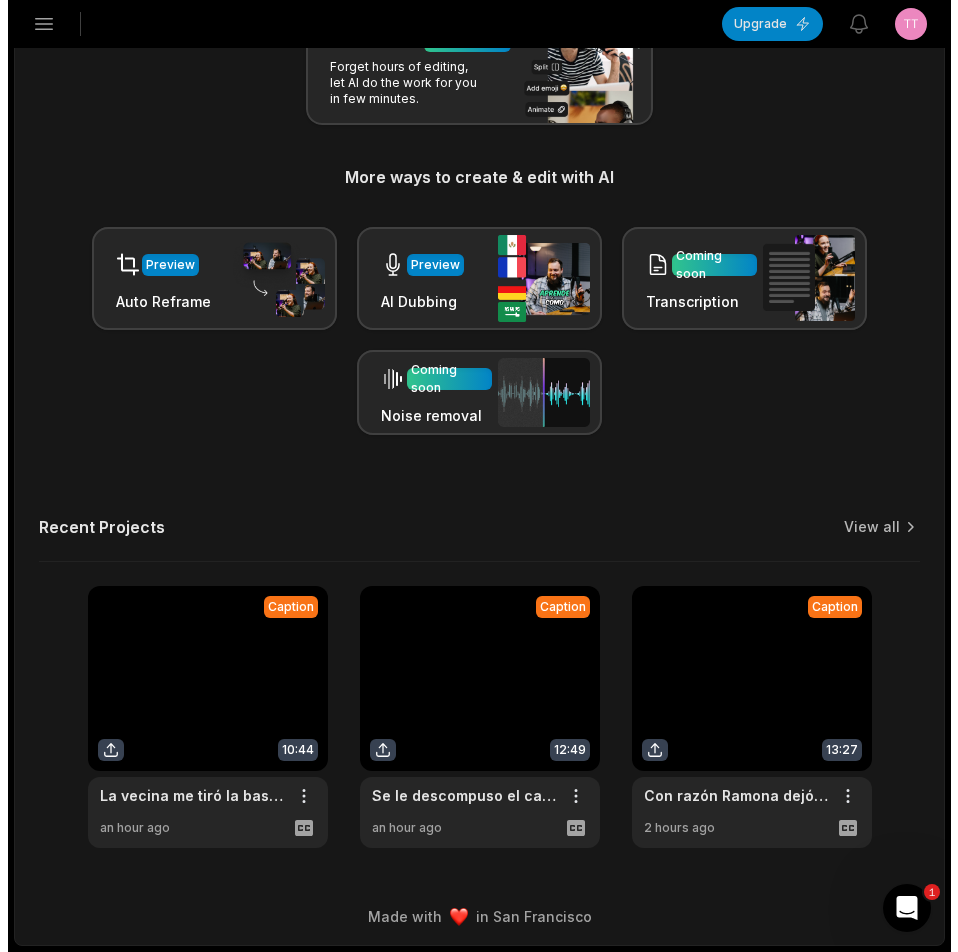 scroll, scrollTop: 0, scrollLeft: 0, axis: both 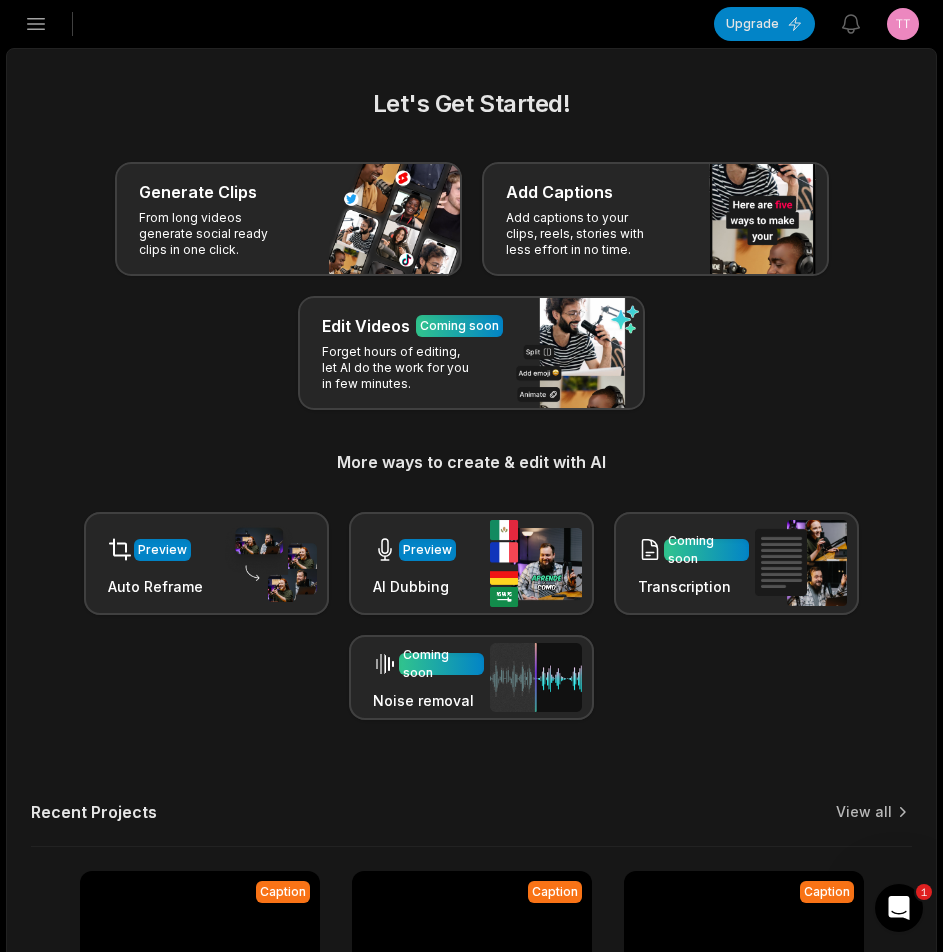 click on "Open sidebar" at bounding box center [36, 24] 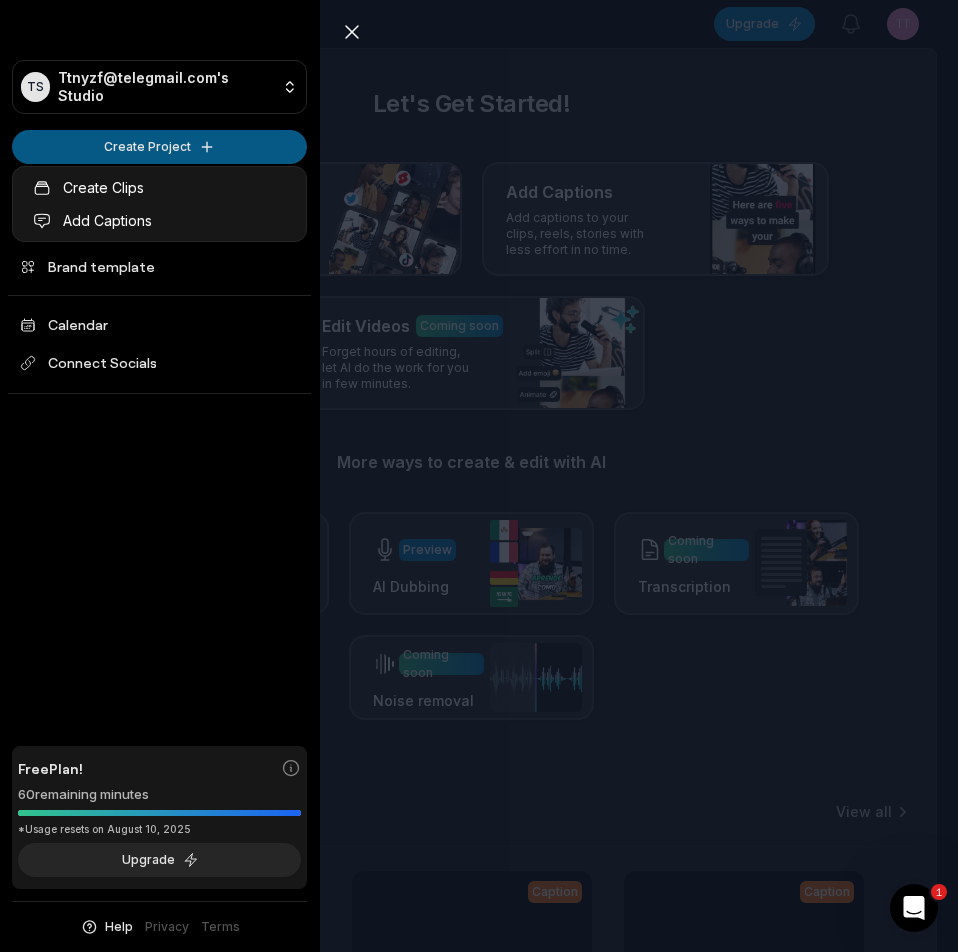 click on "TS Ttnyzf@telegmail.com's Studio Create Project Home Projects Brand template Calendar Connect Socials Free  Plan! 60  remaining minutes *Usage resets on August 10, 2025 Upgrade Help Privacy Terms Open sidebar Upgrade View notifications Open user menu   Let's Get Started! Generate Clips From long videos generate social ready clips in one click. Add Captions Add captions to your clips, reels, stories with less effort in no time. Edit Videos Coming soon Forget hours of editing, let AI do the work for you in few minutes. More ways to create & edit with AI Preview Auto Reframe Preview AI Dubbing Coming soon Transcription Coming soon Noise removal Recent Projects View all Caption 08:23 Las madrinas para el bodorrio Open options 27 minutes ago Caption 10:44 La vecina me tiró la basura frente a la casa Open options an hour ago Caption 12:49 Se le descompuso el carro y el militar la ayudó Open options an hour ago Caption 13:27 Con razón Ramona dejó el jabón lleno de pelusa Open options 2 hours ago Made with  1 TS" at bounding box center (479, 476) 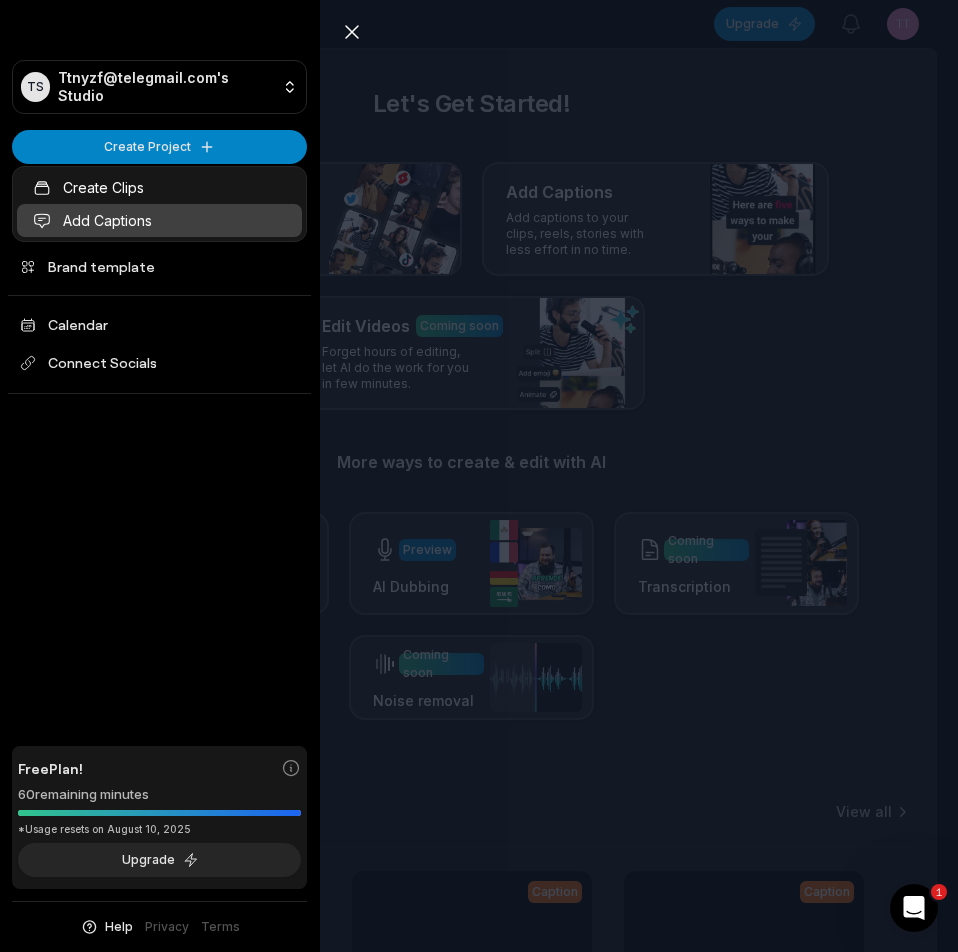 click on "Add Captions" at bounding box center [159, 220] 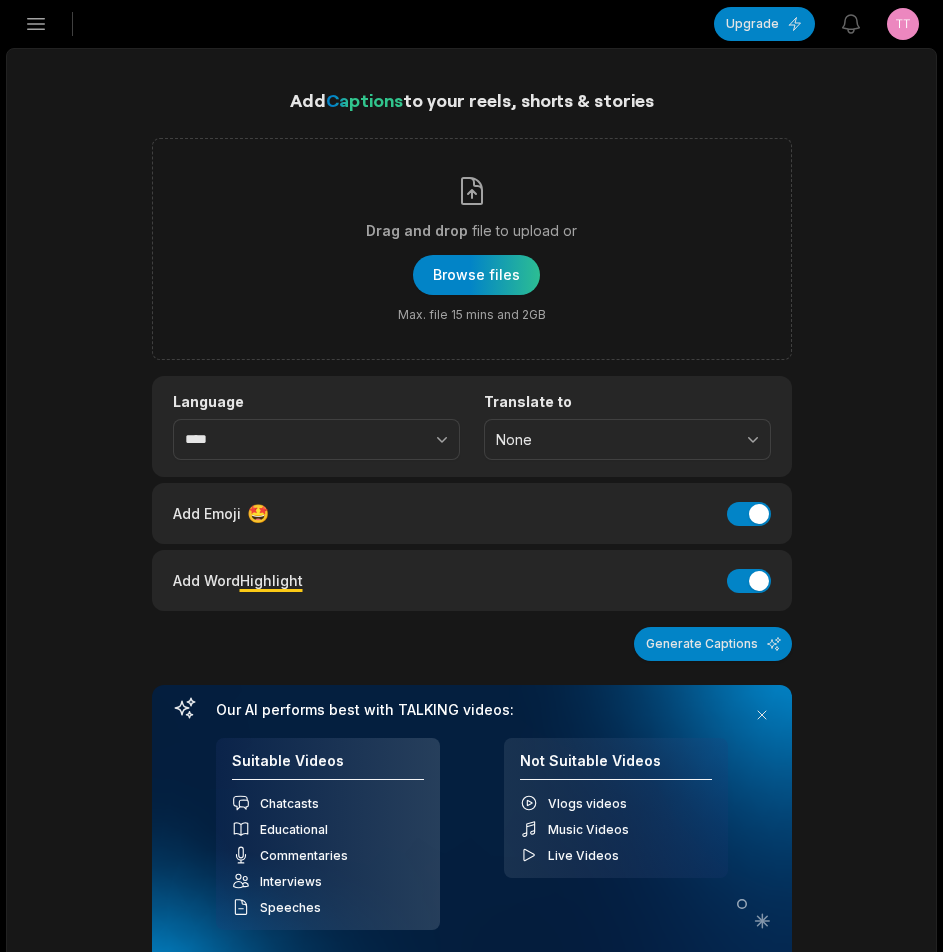 scroll, scrollTop: 0, scrollLeft: 0, axis: both 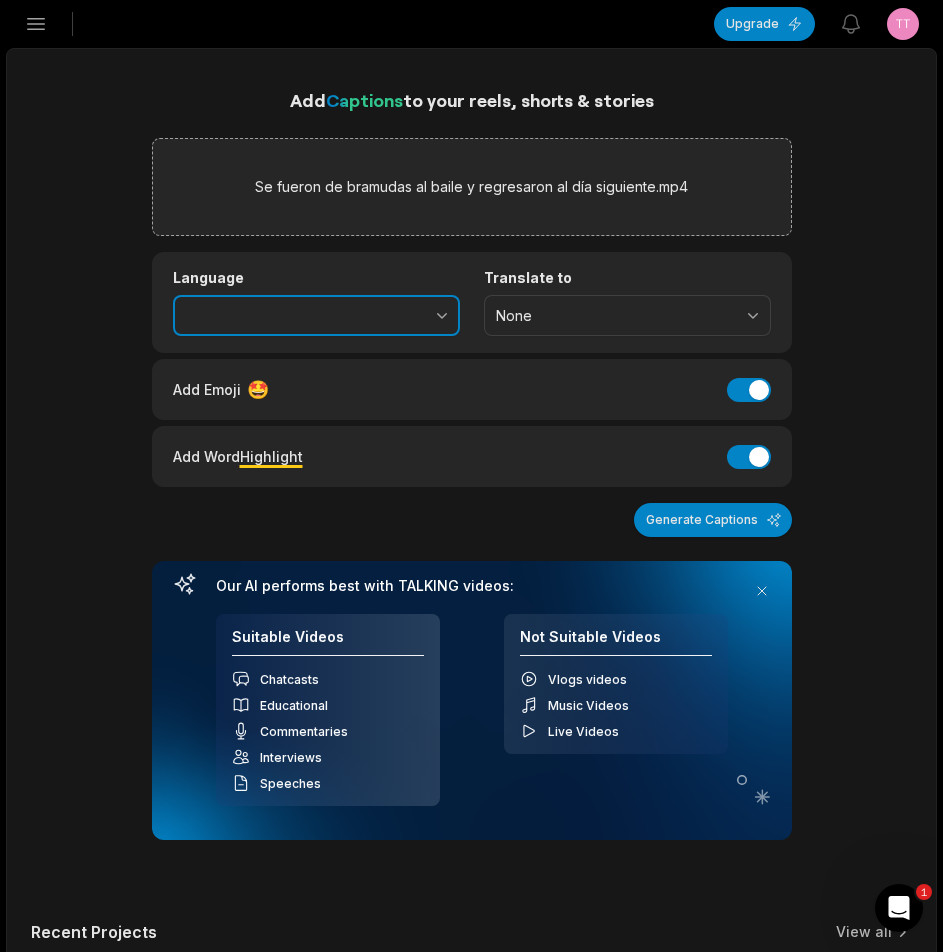 click 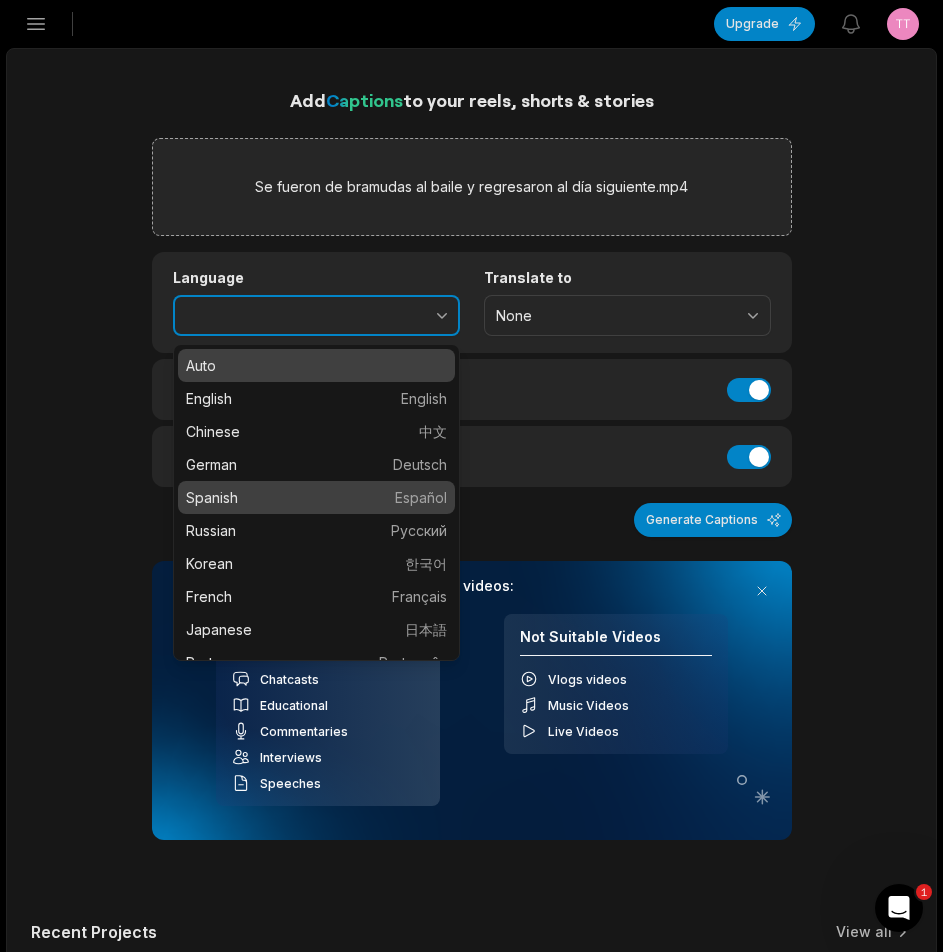 type on "*******" 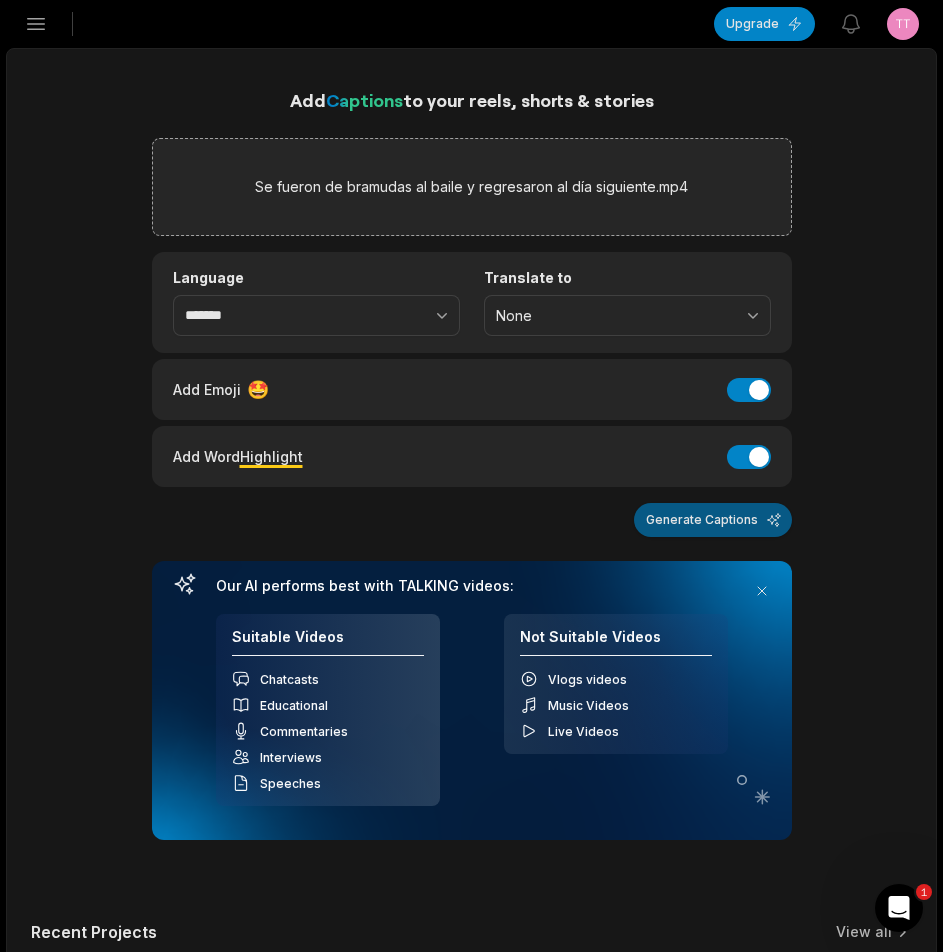 click on "Generate Captions" at bounding box center [713, 520] 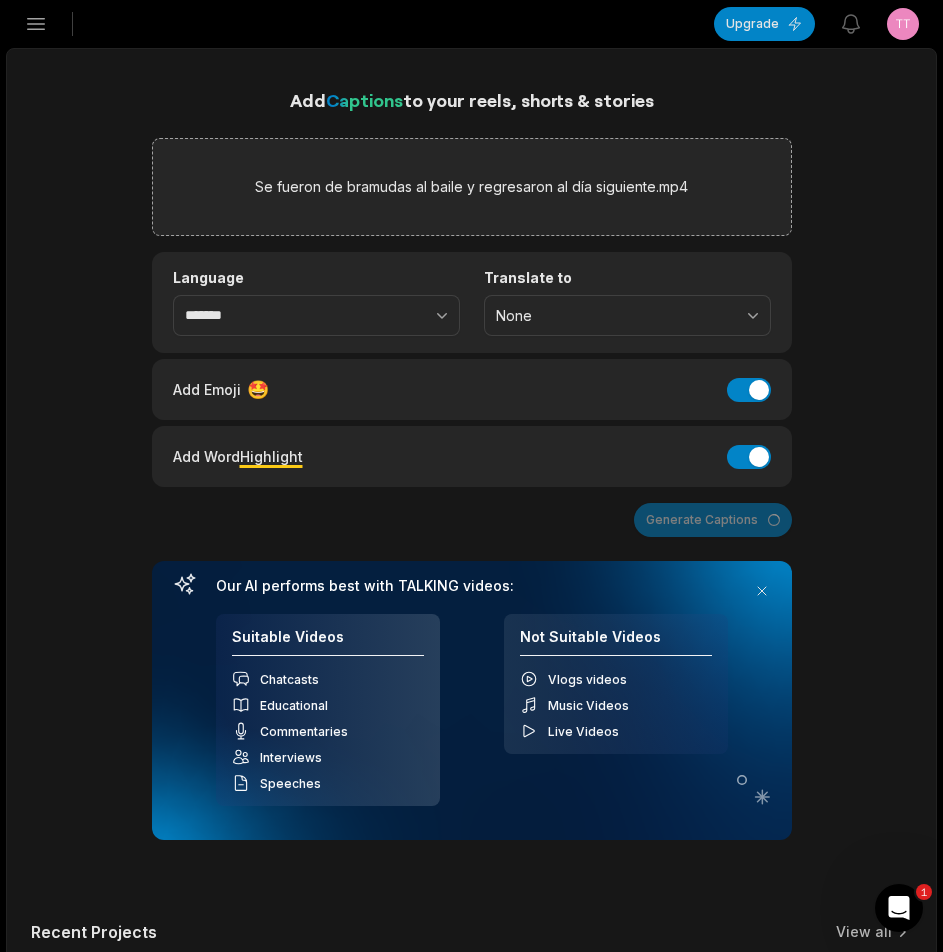 click on "Add Captions to your reels, shorts & stories Se fueron de bramudas al baile y regresaron al día siguiente.mp4 Language ******* Translate to None Add Emoji 🤩 Add Emoji Add Word Highlight Add Word Highlight Generate Captions Your browser does not support mp4 format. Our AI performs best with TALKING videos: Suitable Videos Chatcasts Educational Commentaries Interviews Speeches Not Suitable Videos Vlogs videos Music Videos Live Videos Recent Projects View all Caption 08:23 Las madrinas para el bodorrio Open options 27 minutes ago Caption 10:44 La vecina me tiró la basura frente a la casa Open options an hour ago Caption 12:49 Se le descompuso el carro y el militar la ayudó Open options an hour ago Caption 13:27 Con razón Ramona dejó el jabón lleno de pelusa Open options 2 hours ago" at bounding box center [471, 816] 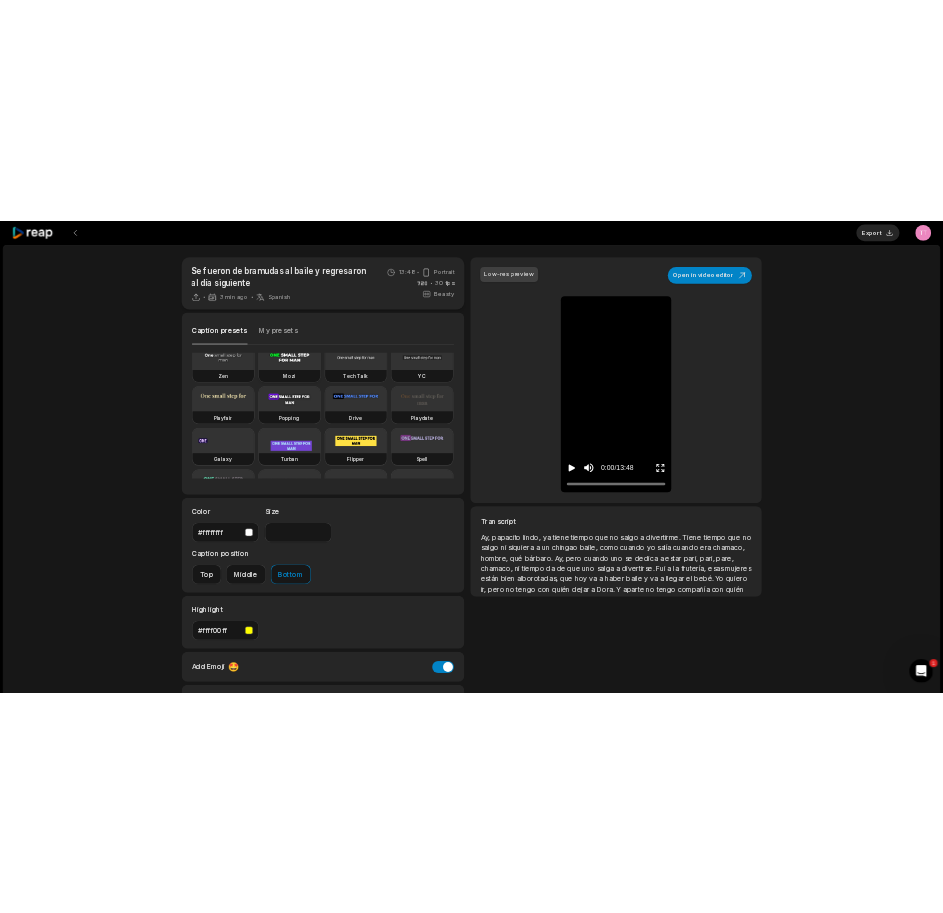 scroll, scrollTop: 0, scrollLeft: 0, axis: both 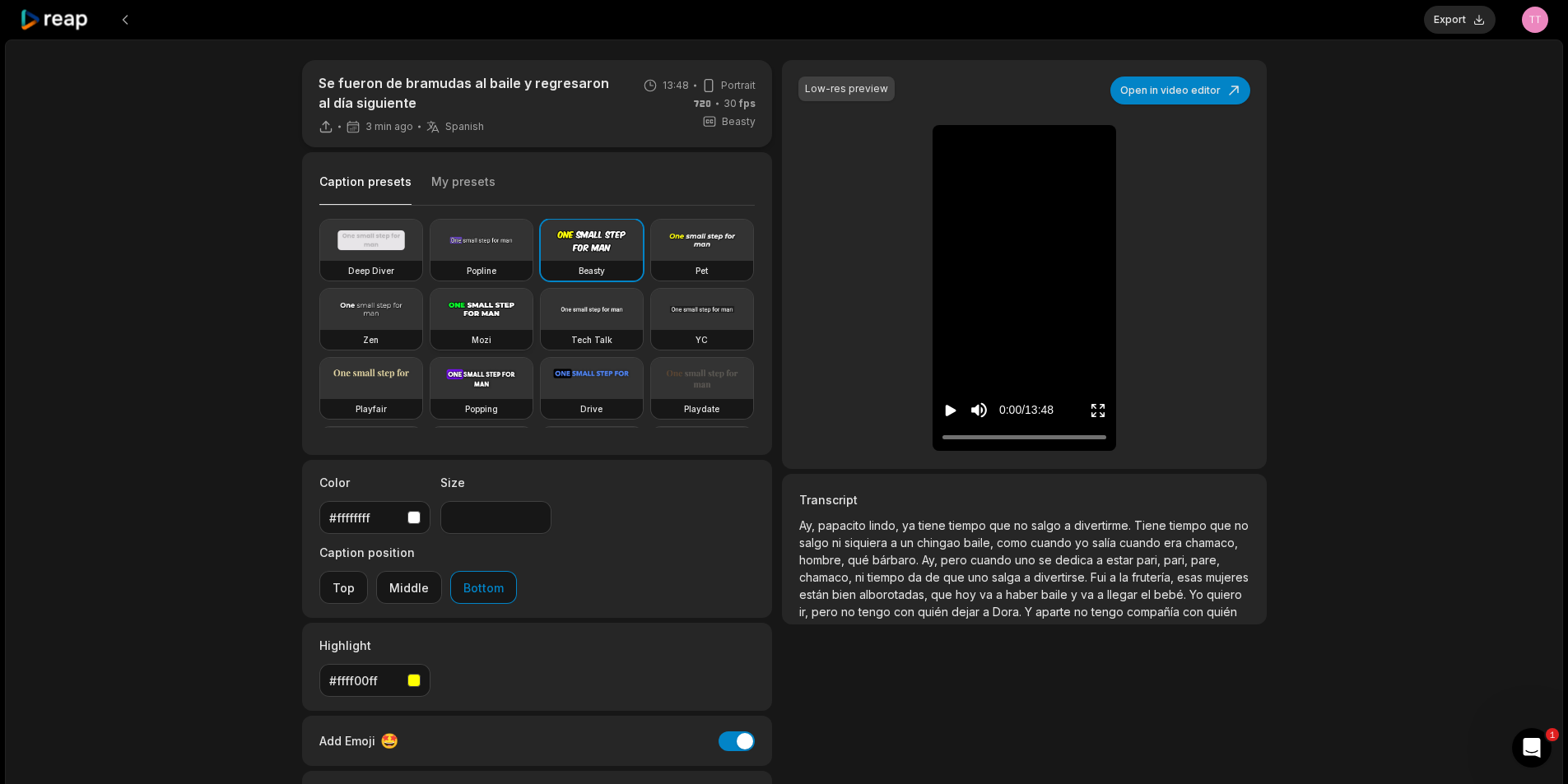 click at bounding box center [482, 309] 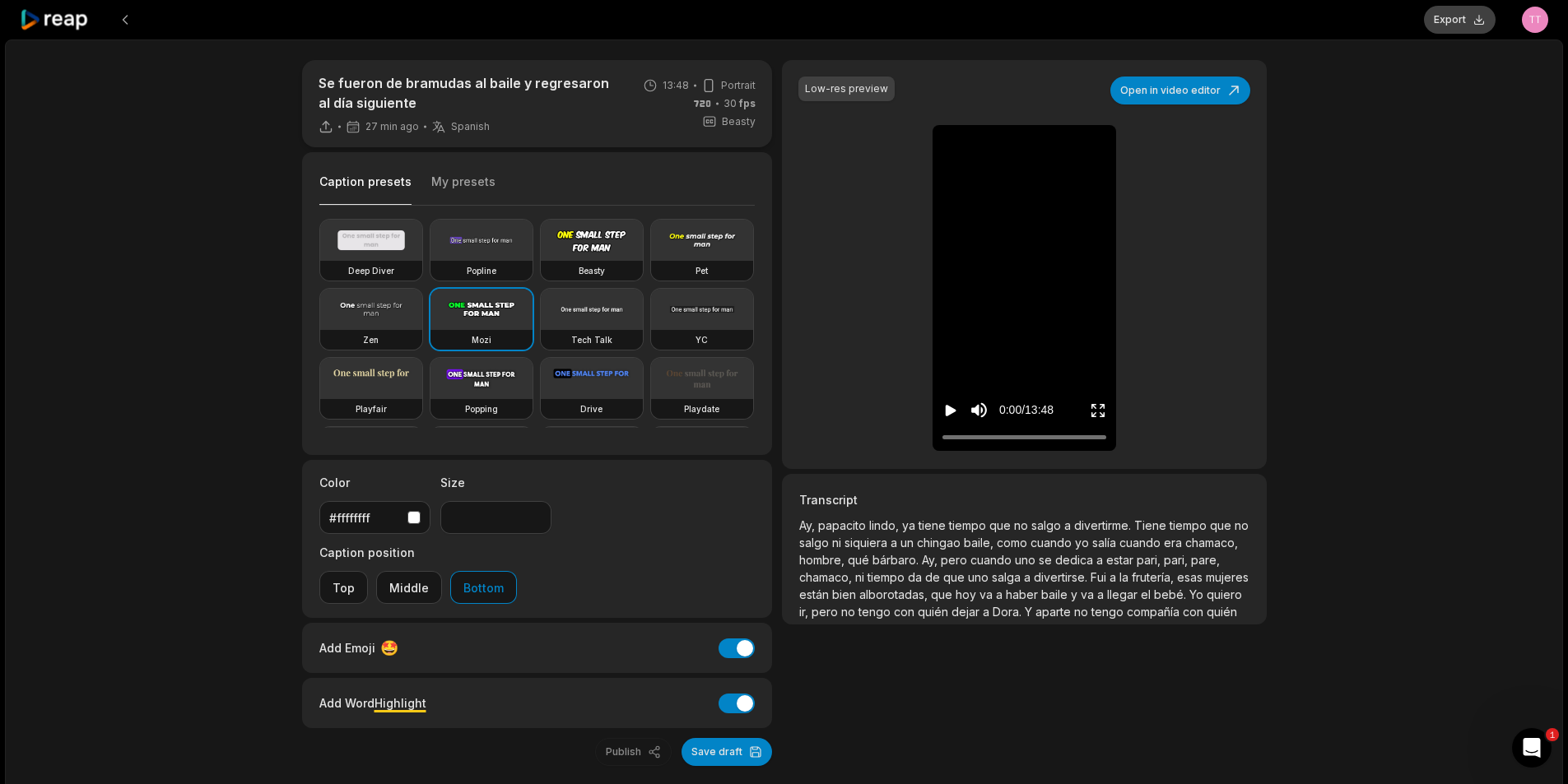 click on "Export" at bounding box center [1459, 20] 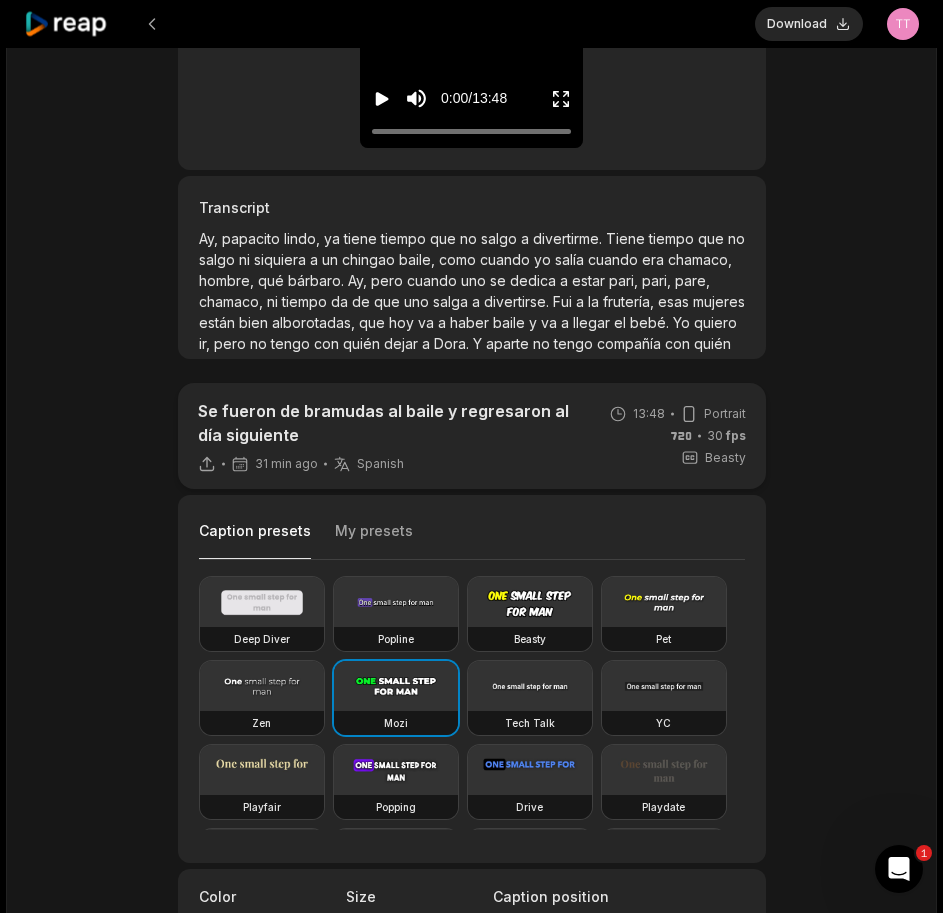 scroll, scrollTop: 364, scrollLeft: 0, axis: vertical 